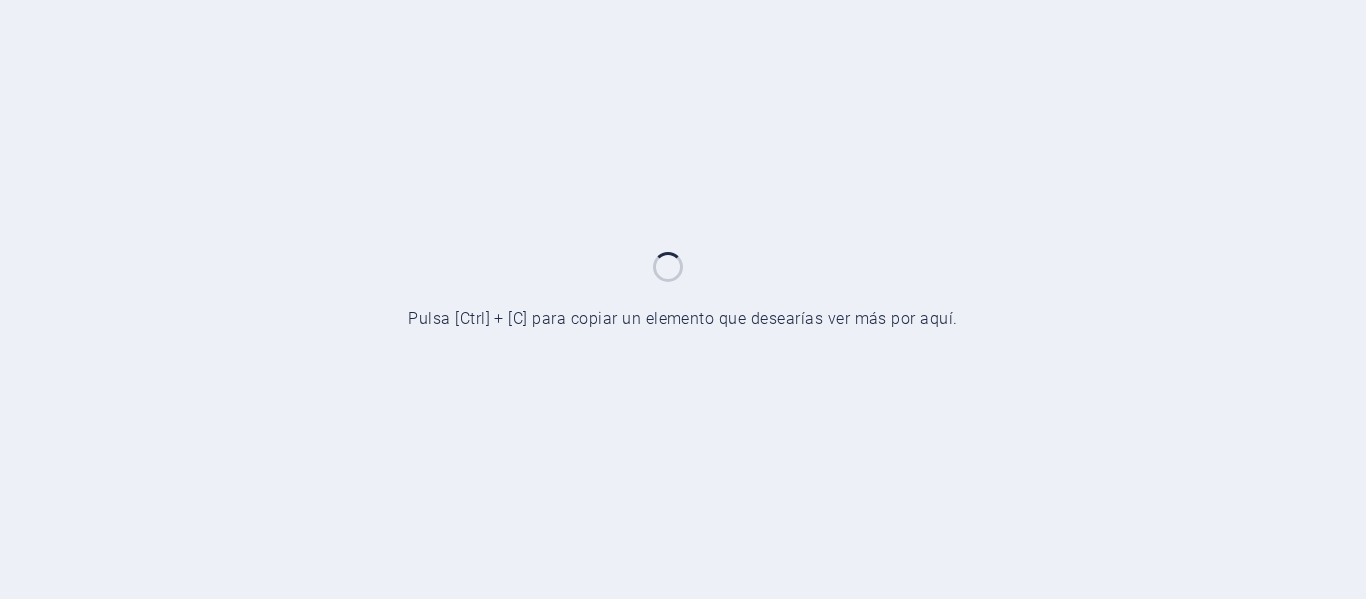 scroll, scrollTop: 0, scrollLeft: 0, axis: both 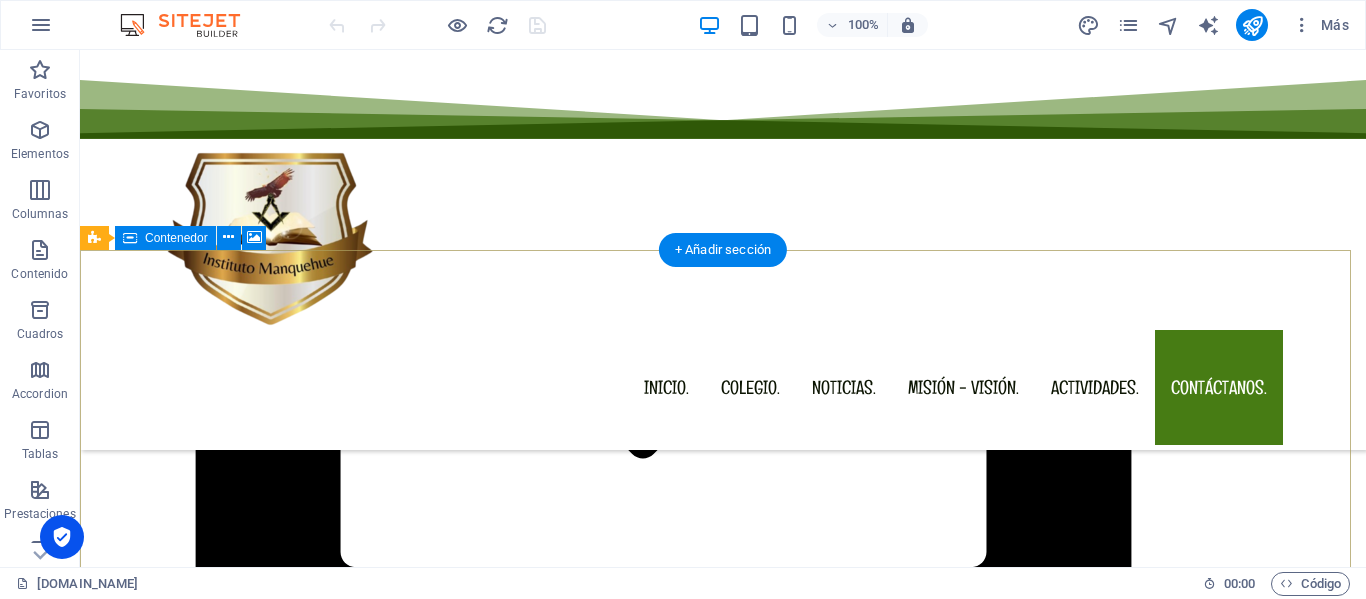 click on "Suelta el contenido aquí o  Añadir elementos  Pegar portapapeles" at bounding box center [723, 36658] 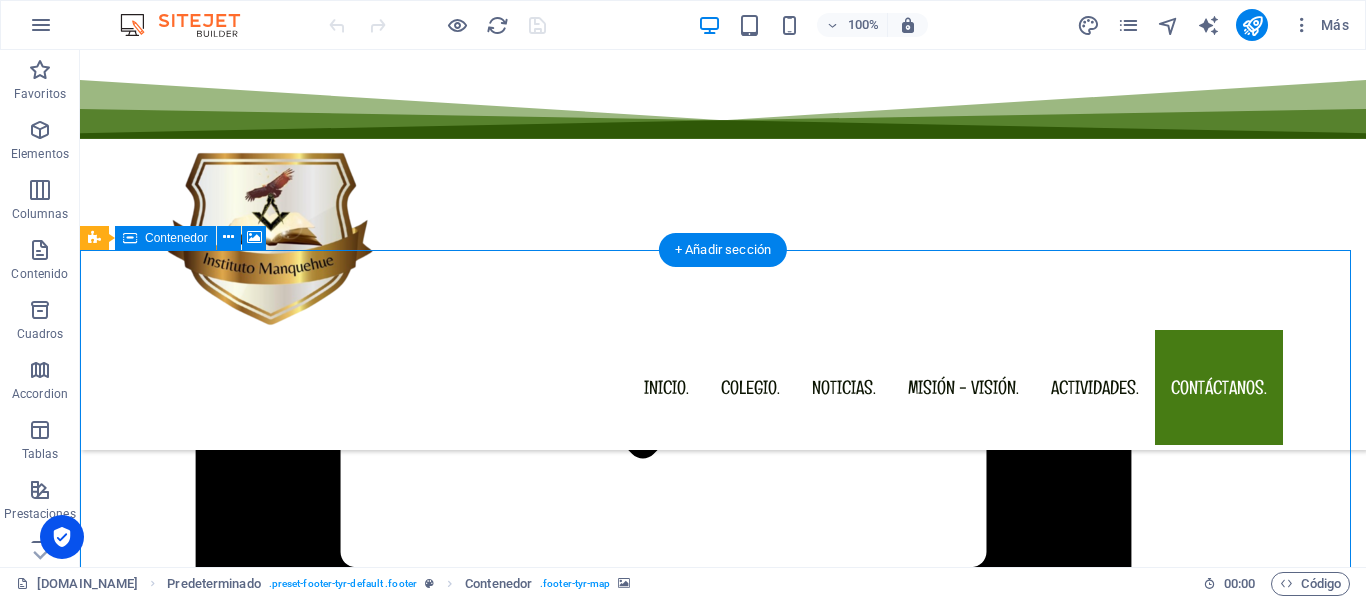 click on "Añadir elementos" at bounding box center [652, 36688] 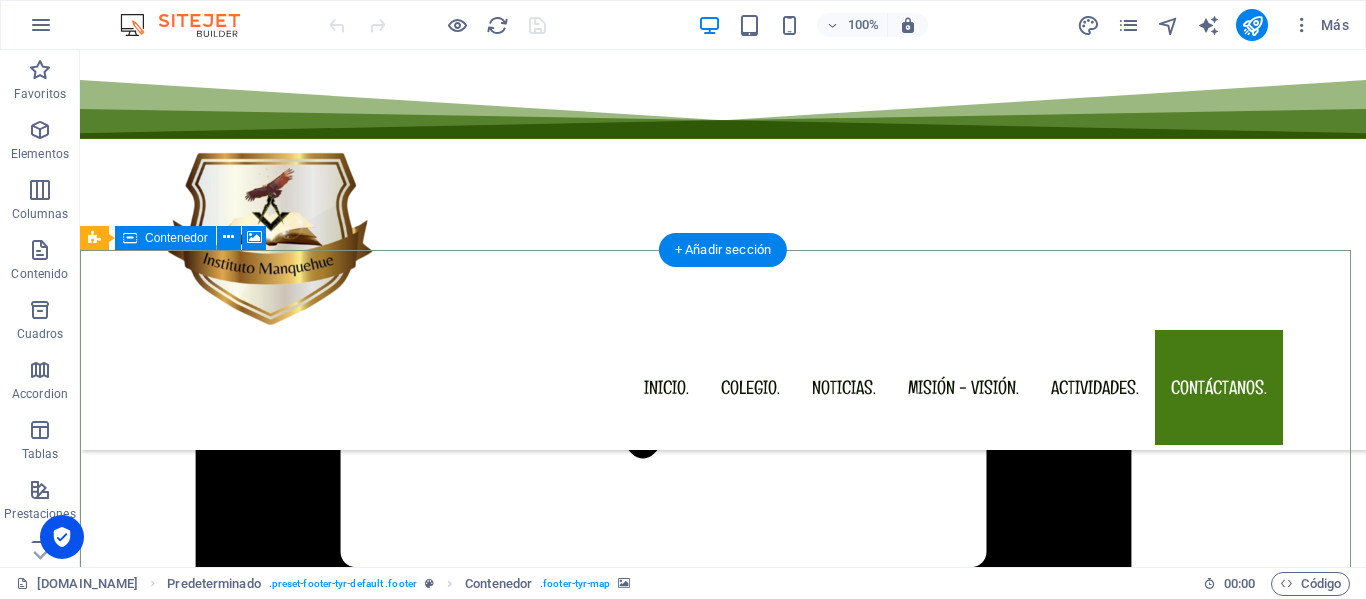 click on "Suelta el contenido aquí o  Añadir elementos  Pegar portapapeles" at bounding box center [723, 36658] 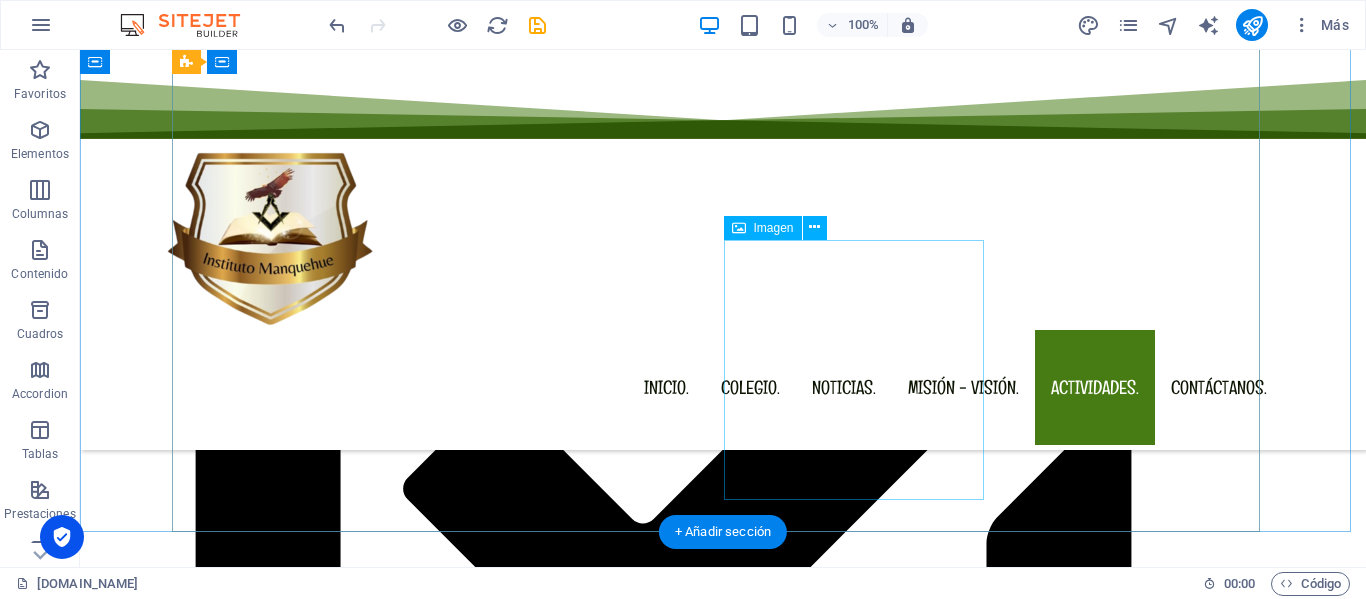scroll, scrollTop: 8100, scrollLeft: 0, axis: vertical 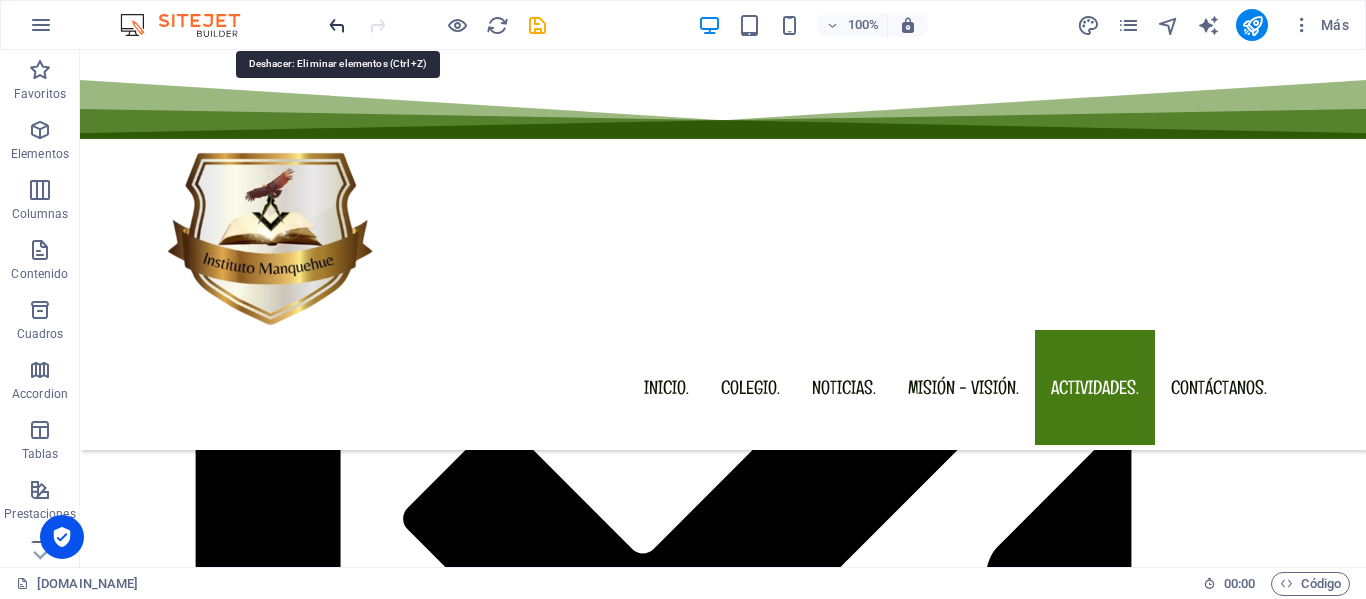 click at bounding box center (337, 25) 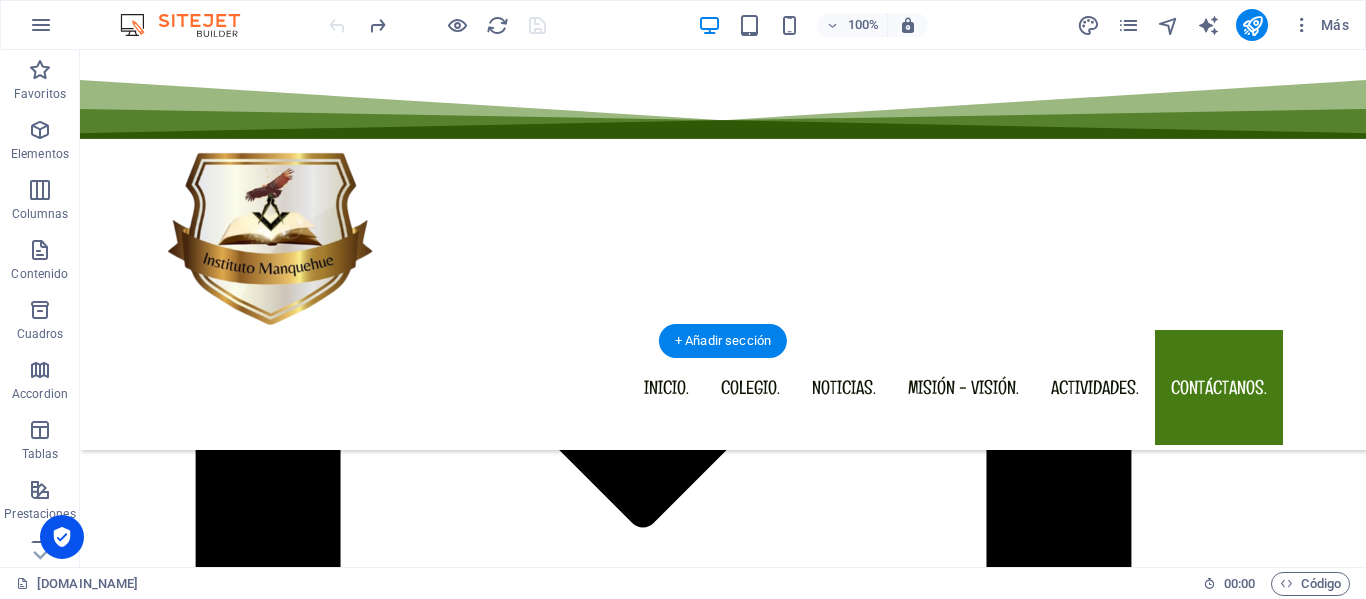 scroll, scrollTop: 8300, scrollLeft: 0, axis: vertical 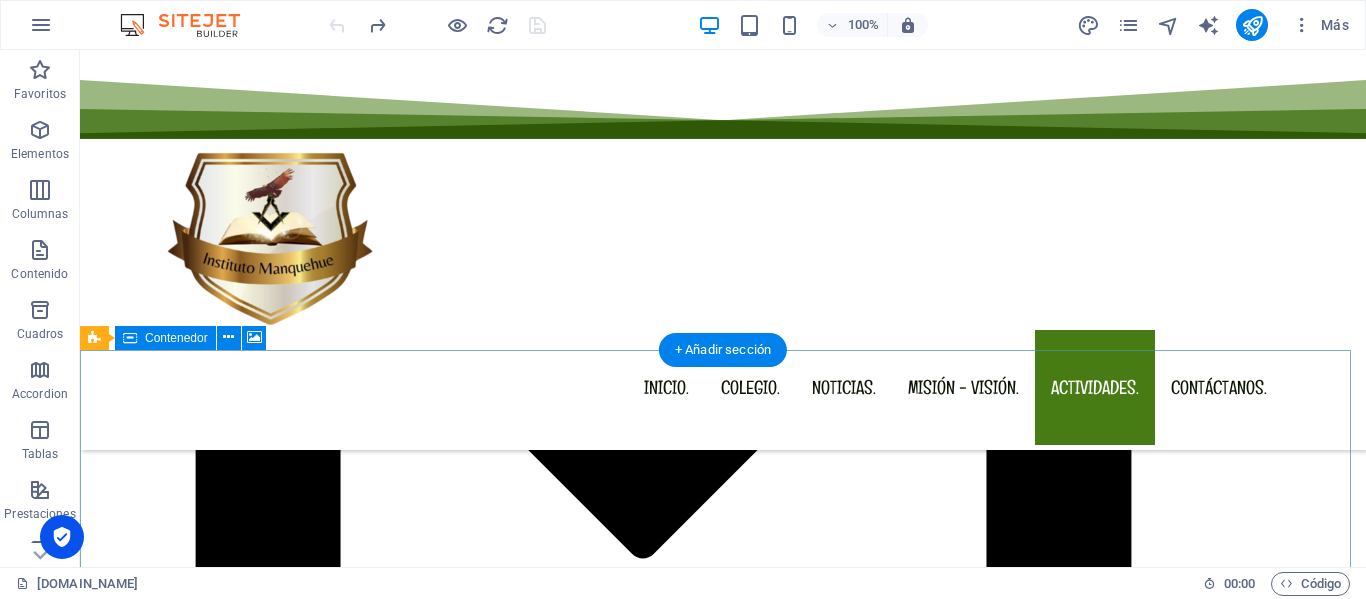 drag, startPoint x: 894, startPoint y: 411, endPoint x: 897, endPoint y: 532, distance: 121.037186 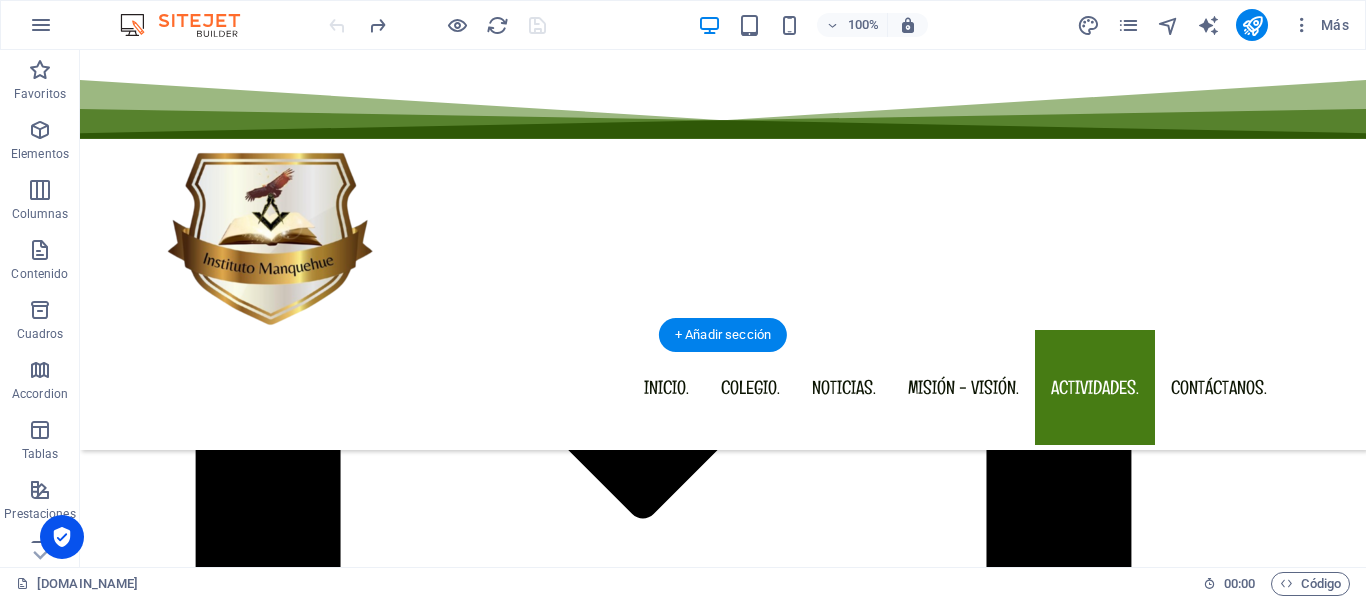scroll, scrollTop: 8400, scrollLeft: 0, axis: vertical 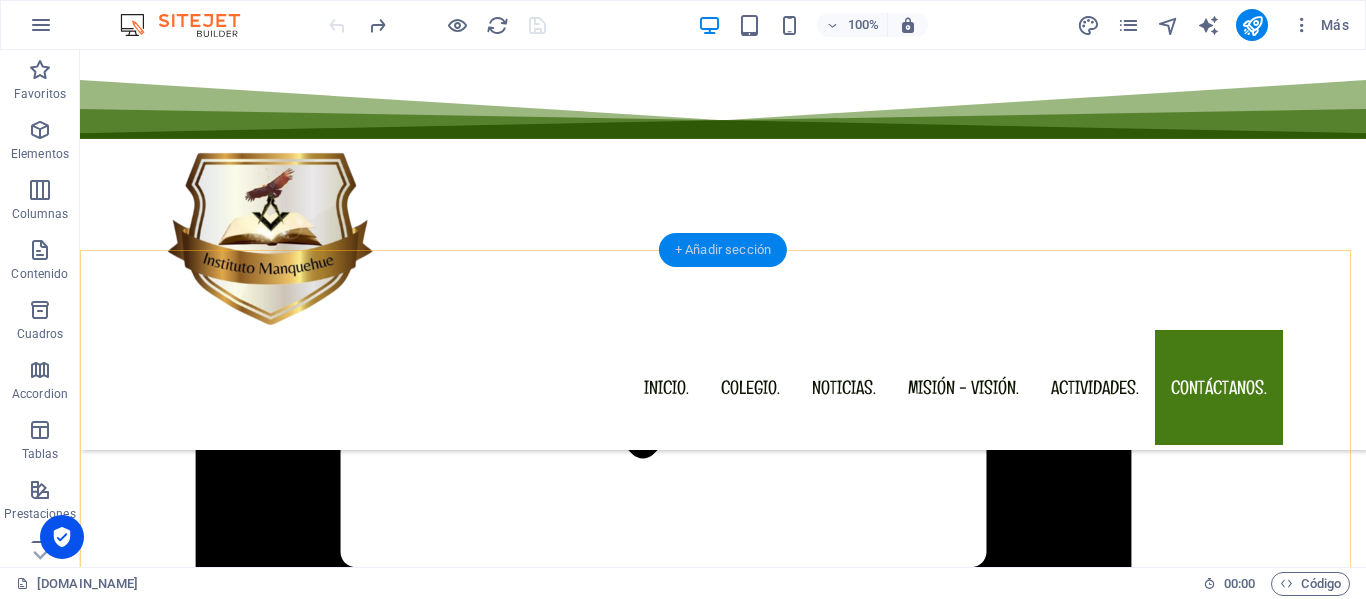 drag, startPoint x: 698, startPoint y: 255, endPoint x: 365, endPoint y: 331, distance: 341.5626 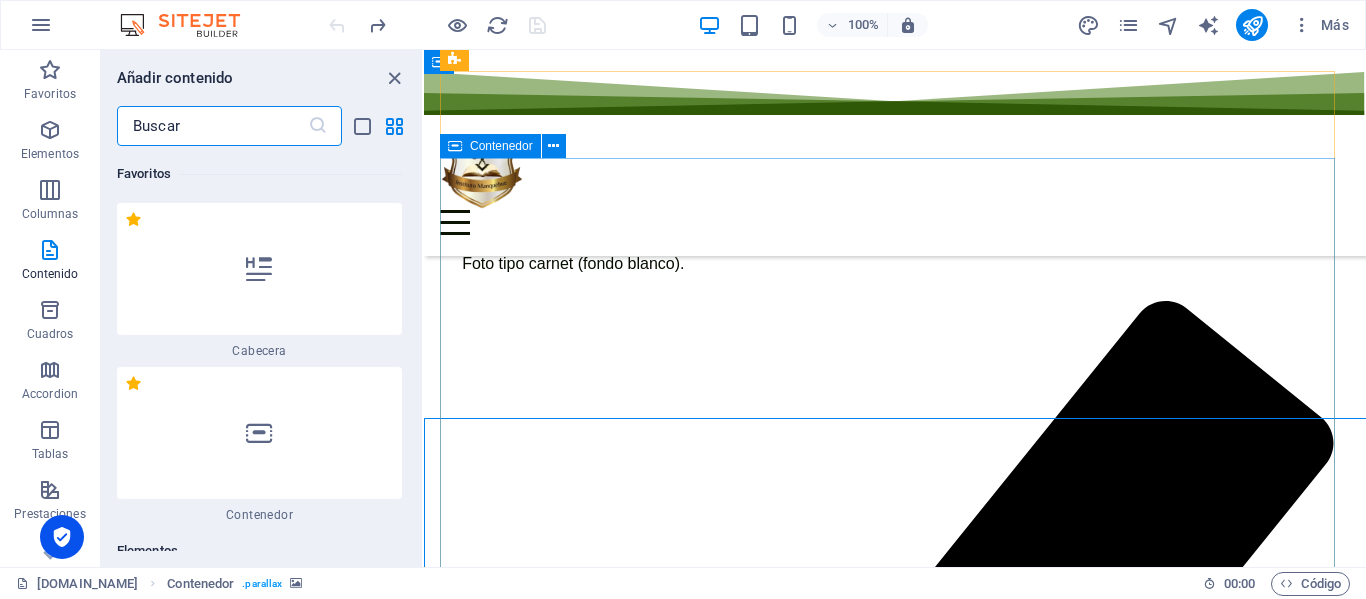 scroll, scrollTop: 7484, scrollLeft: 0, axis: vertical 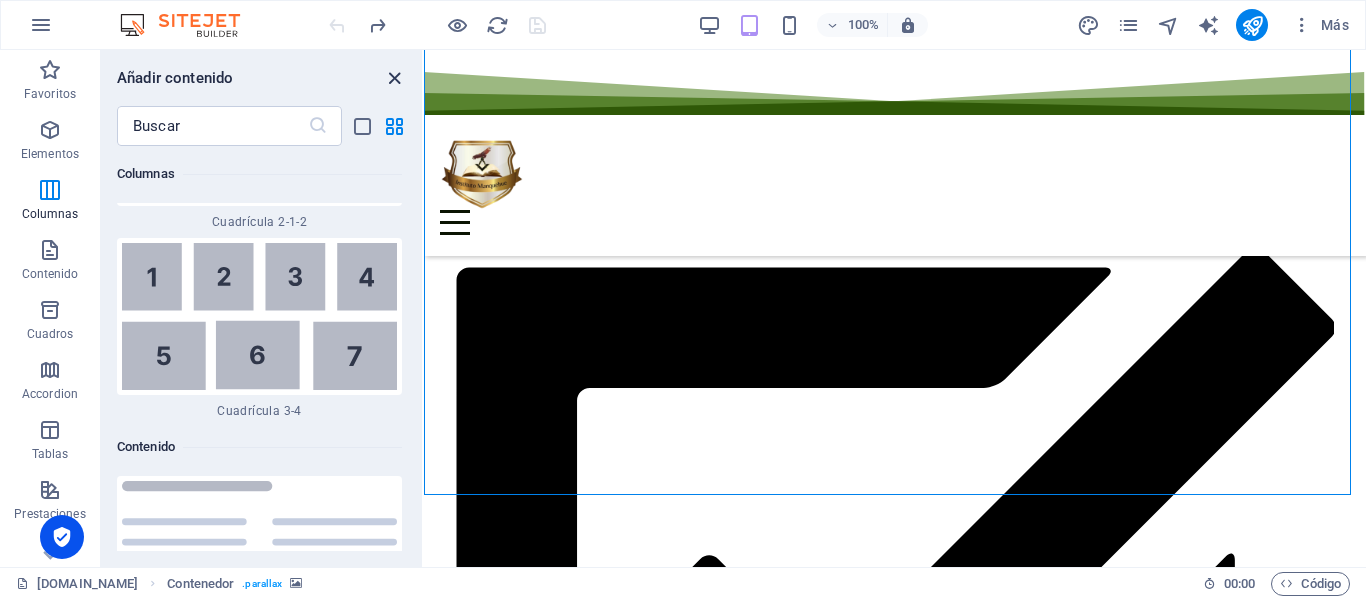 drag, startPoint x: 386, startPoint y: 72, endPoint x: 334, endPoint y: 46, distance: 58.137768 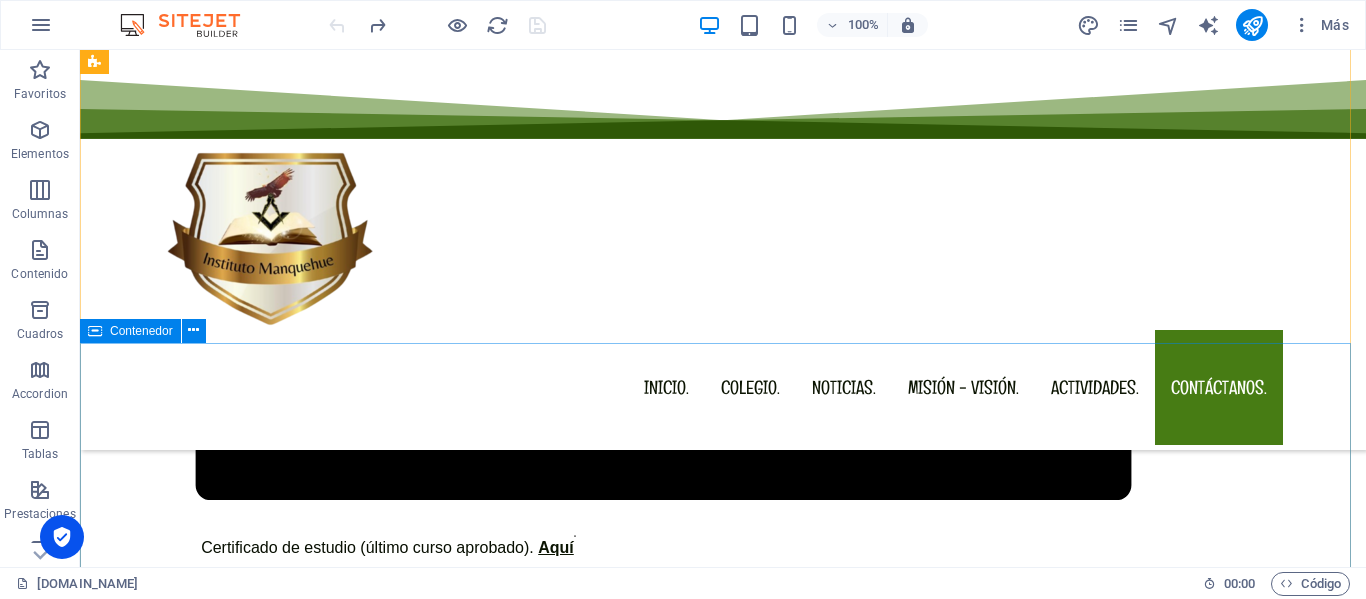 scroll, scrollTop: 8710, scrollLeft: 0, axis: vertical 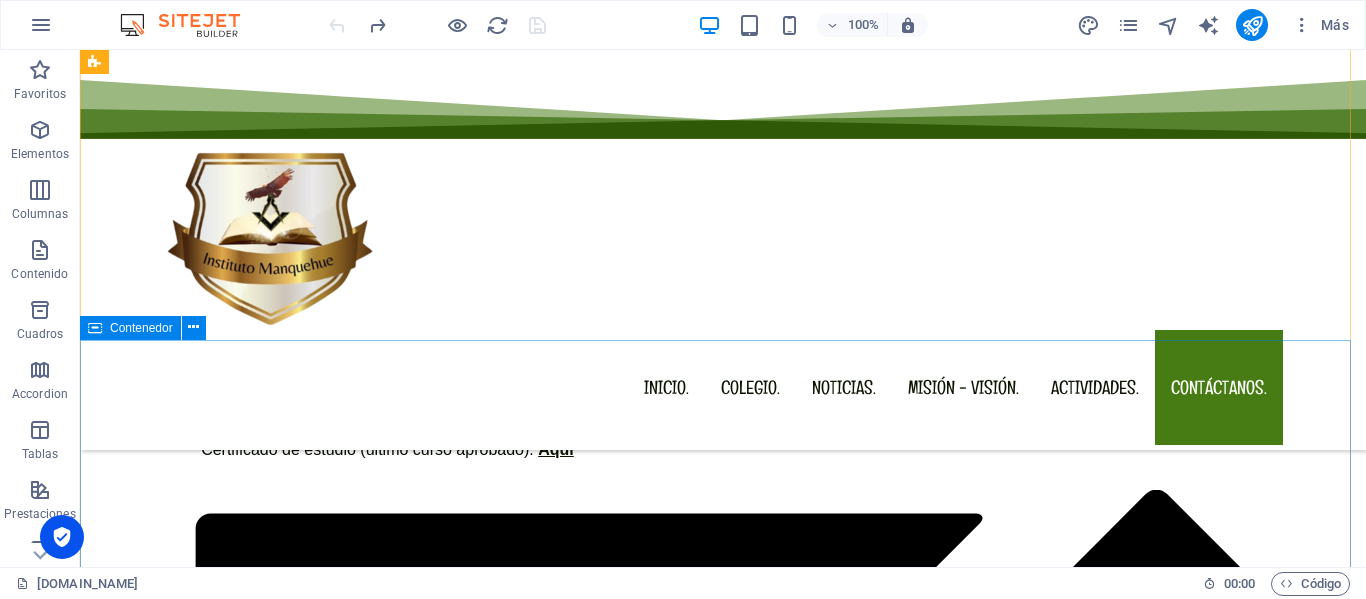 click on "SEDE San [PERSON_NAME] 399  RM. Melipilla, Información   He leído y comprendido la política de privacidad. Unreadable? Regenerate Enviar Contactos   [PHONE_NUMBER]        [PHONE_NUMBER]     [EMAIL_ADDRESS][DOMAIN_NAME]" at bounding box center (723, 36692) 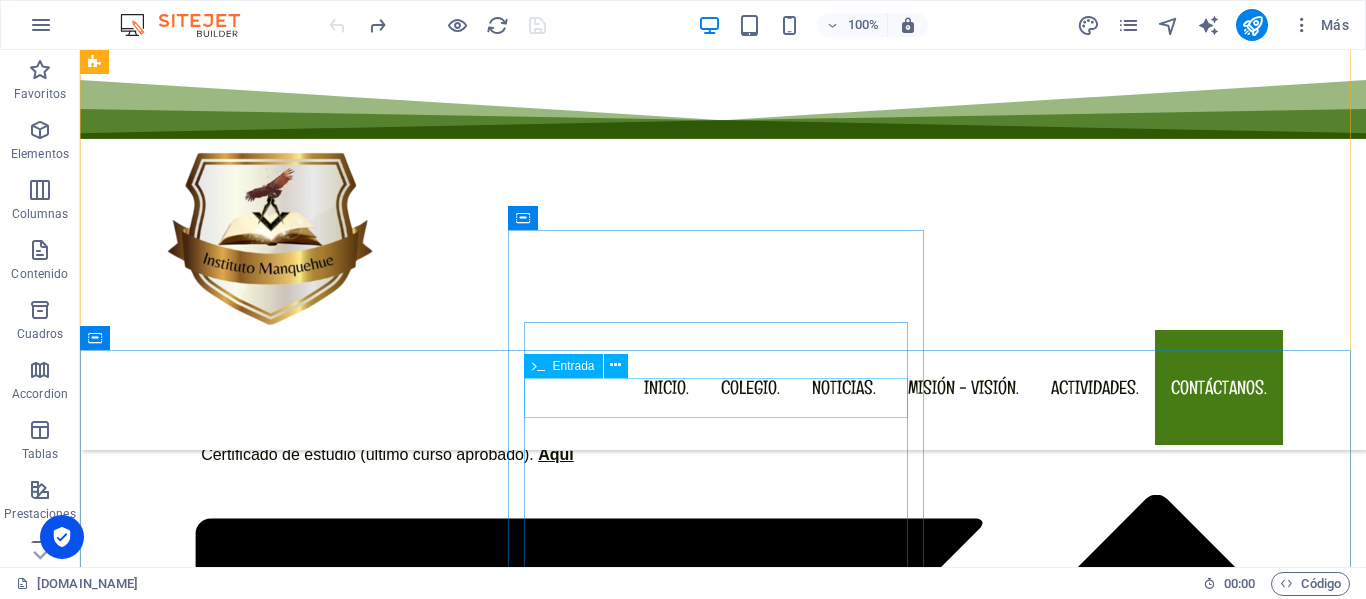scroll, scrollTop: 8700, scrollLeft: 0, axis: vertical 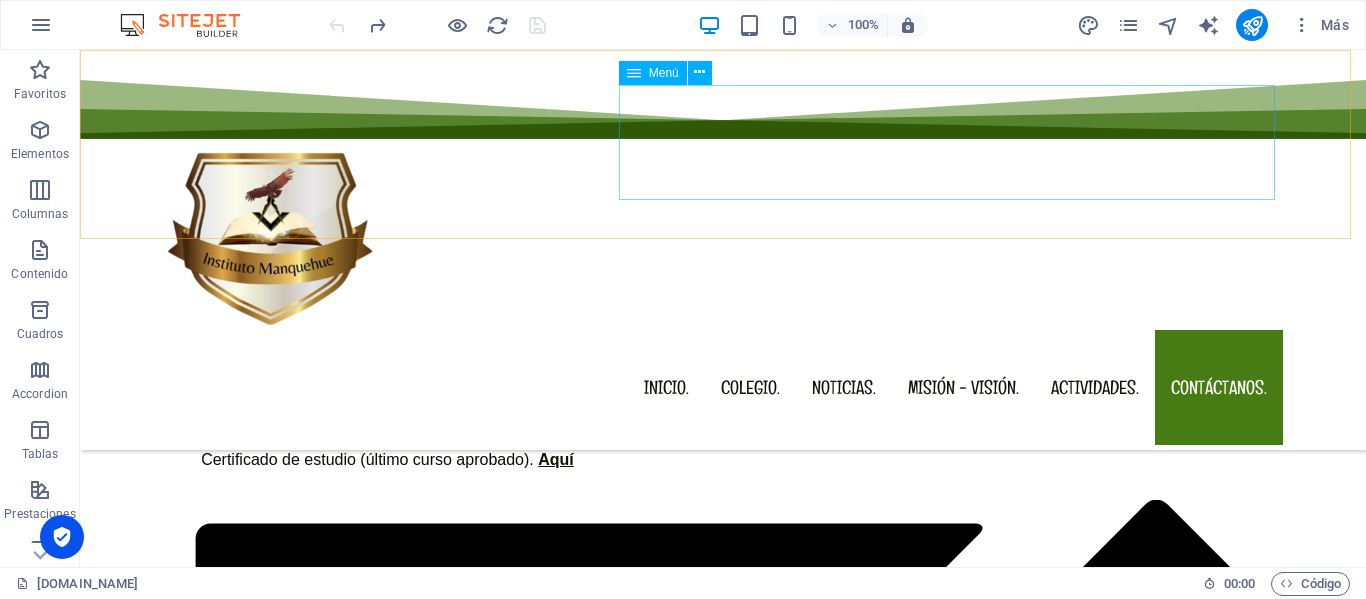 click on "INICIO. COLEGIO. NOTICIAS. MISIÓN - VISIÓN. ACTIVIDADES. CONTÁCTANOS." at bounding box center [723, 387] 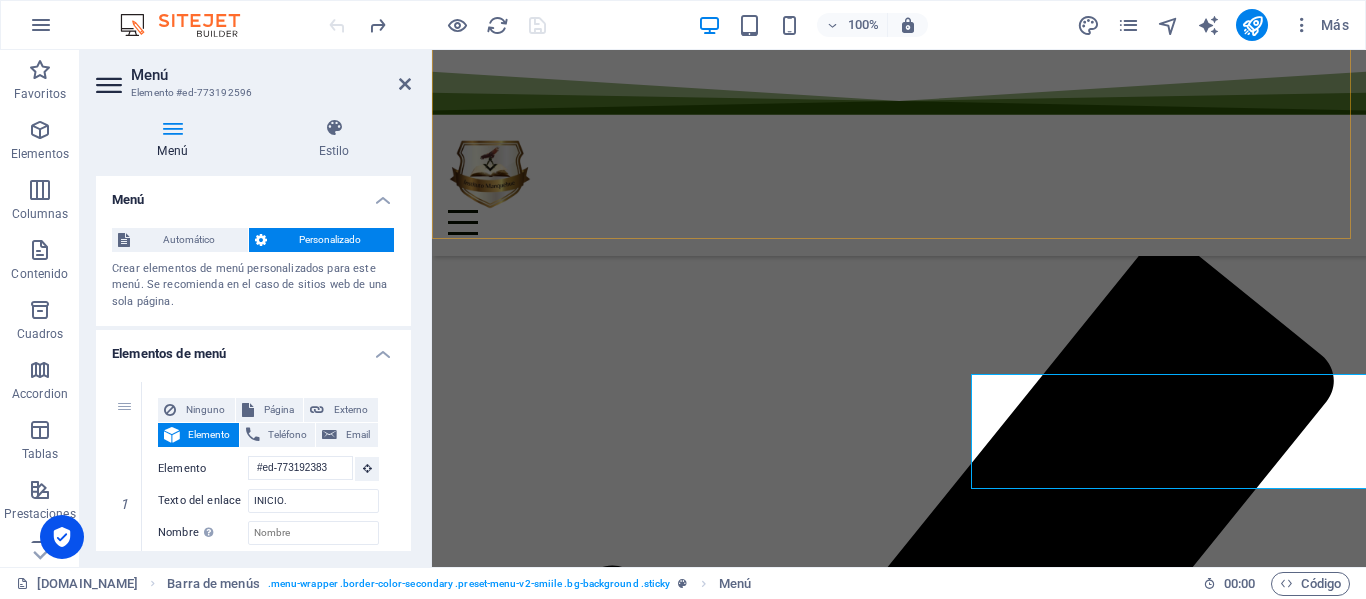 scroll, scrollTop: 8267, scrollLeft: 0, axis: vertical 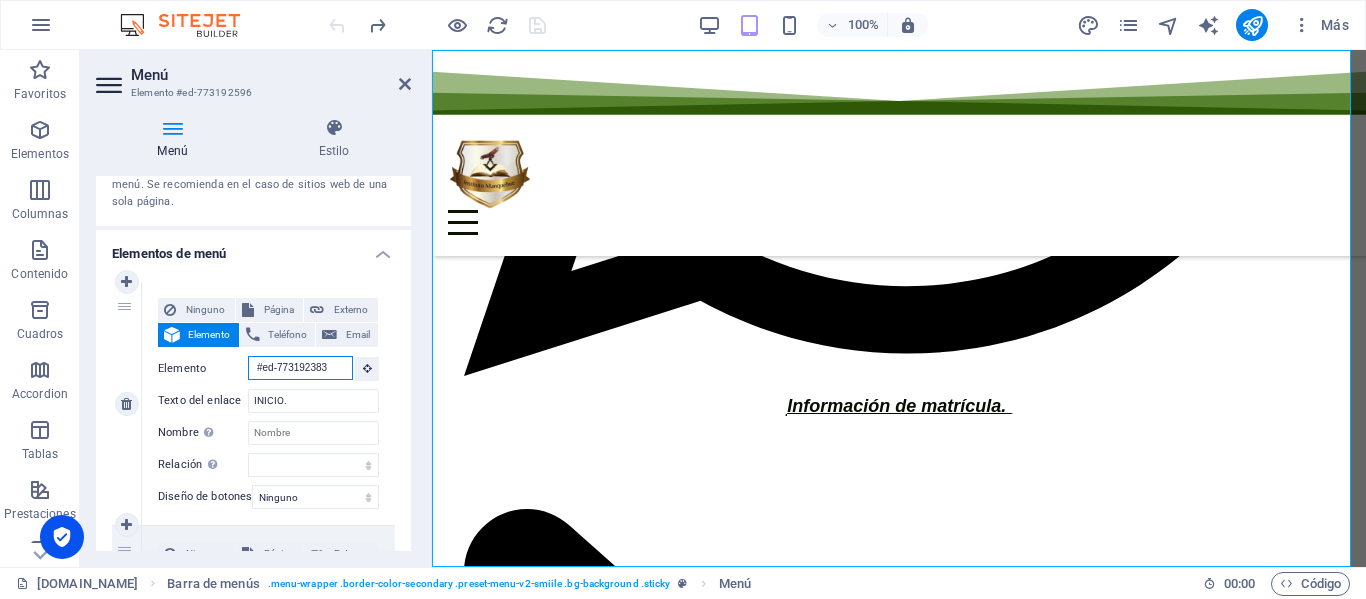 click on "#ed-773192383" at bounding box center (300, 368) 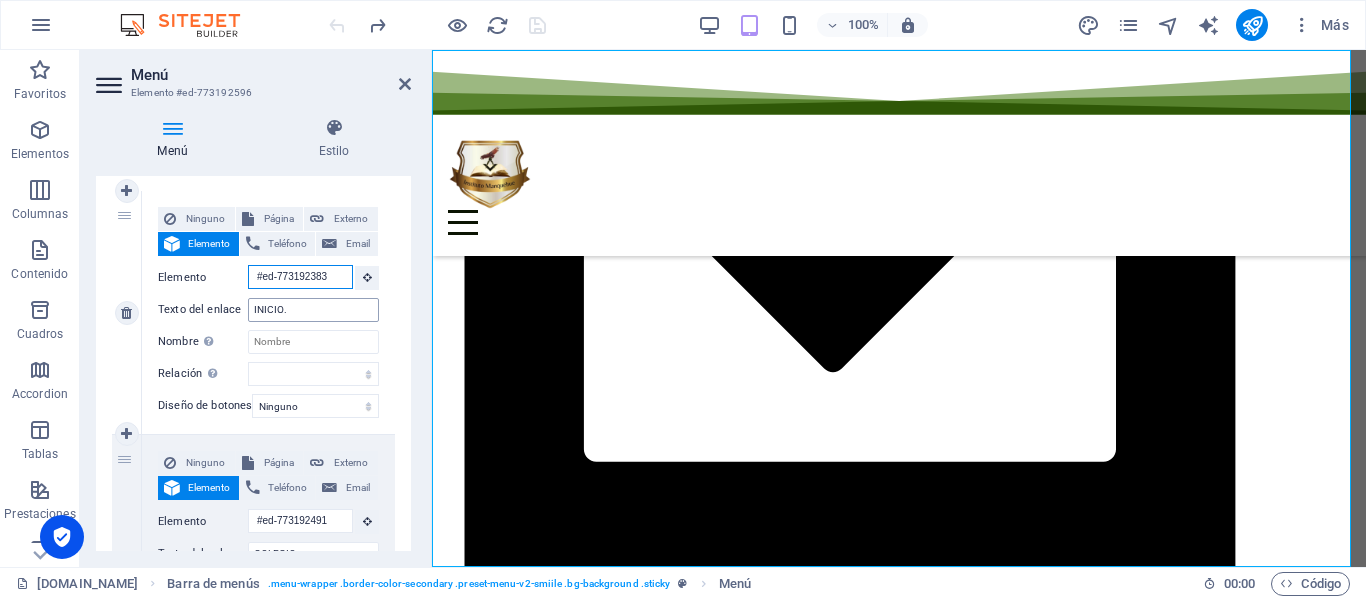 scroll, scrollTop: 400, scrollLeft: 0, axis: vertical 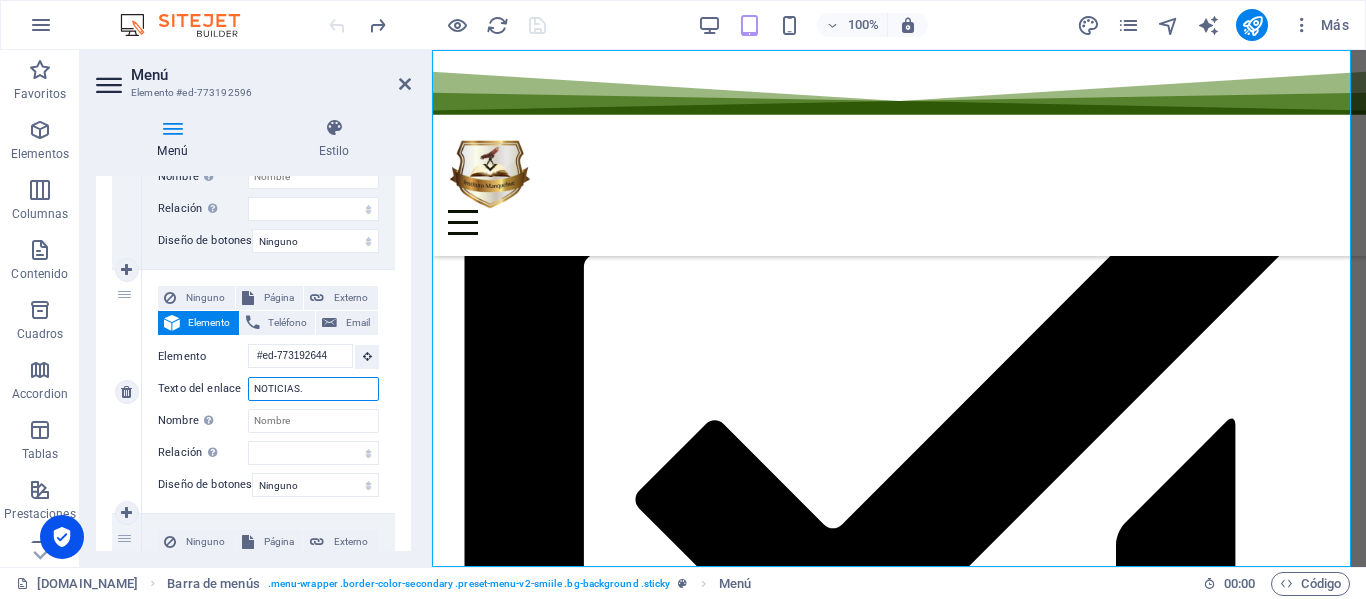 click on "NOTICIAS." at bounding box center (313, 389) 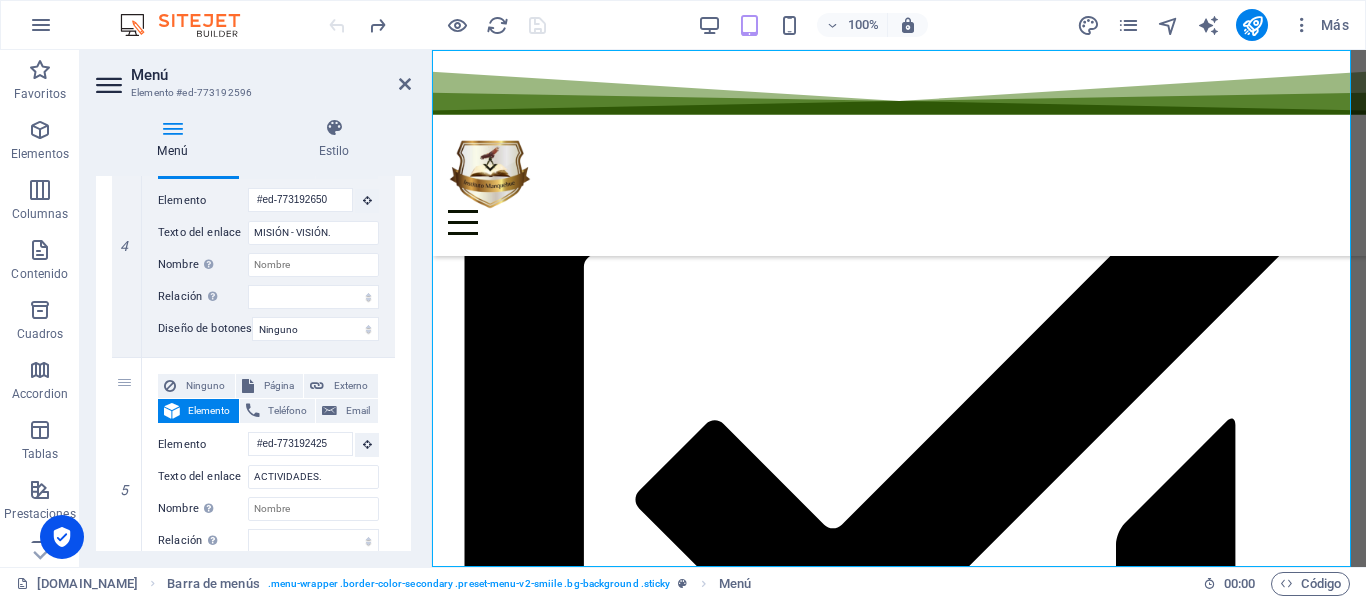scroll, scrollTop: 900, scrollLeft: 0, axis: vertical 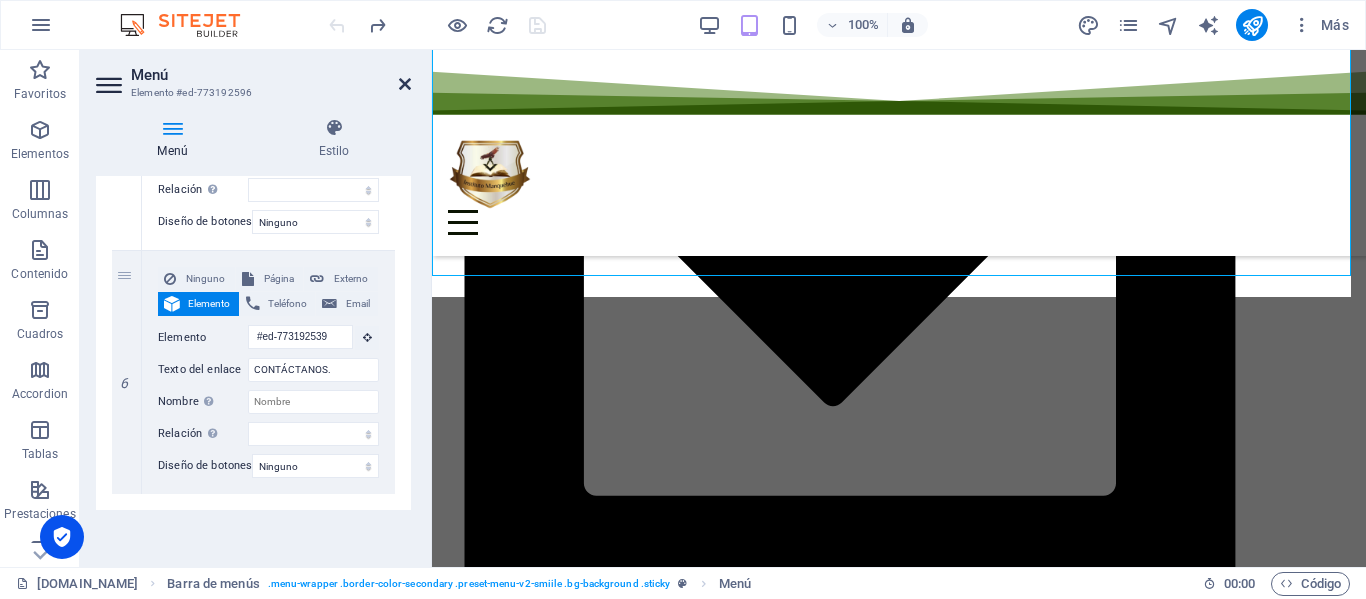 click at bounding box center (405, 84) 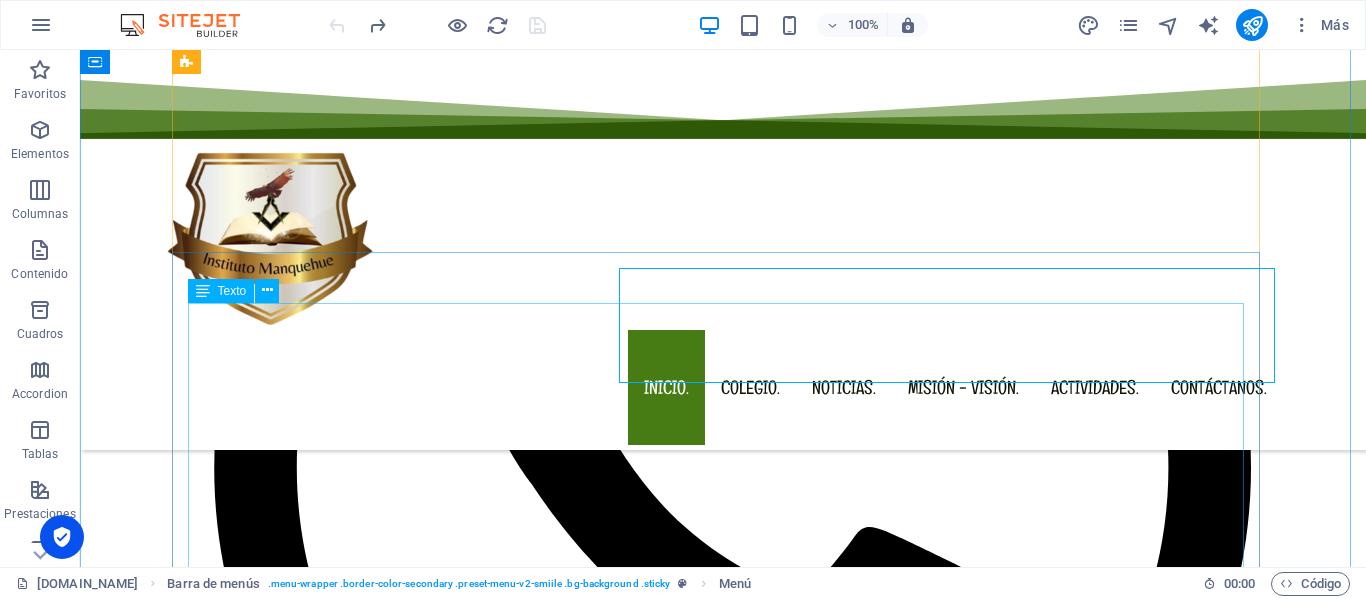 scroll, scrollTop: 1000, scrollLeft: 0, axis: vertical 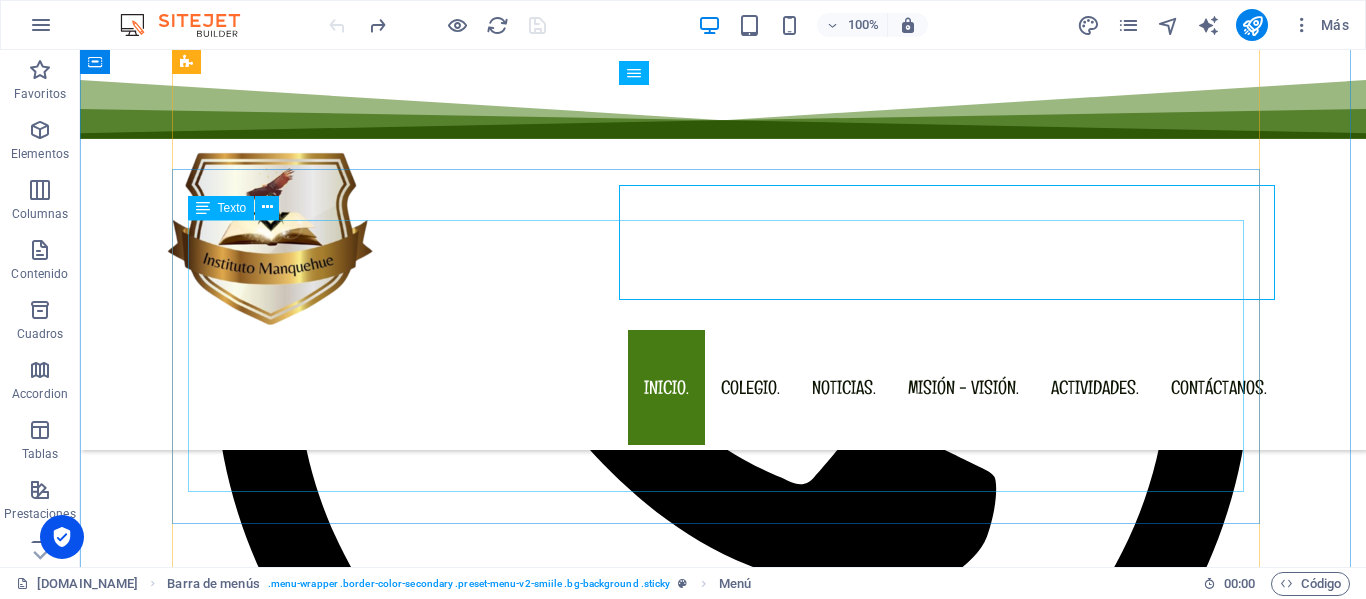 click on "Copia de cédula de identidad (ambos lados).       Certificado de nacimiento.    A quí            Certificado de estudio (último curso aprobado).   Aquí            Foto tipo carnet (fondo blanco).      LAS CLASES SON PRESENCIALES. Para casos especiales  ( Edad Reglamentaria (17 años) al [DATE][PERSON_NAME] ). Excepcionalmente, pueden postular menores de edad, quienes deberán tener entrevista con director(a) quien evaluará situación particular de cada estudiante que postule al colegio, según dictámenes del MINEDUC.       Certificado de asistente social.       Autorización notariada (menores de edad)." at bounding box center [723, 7858] 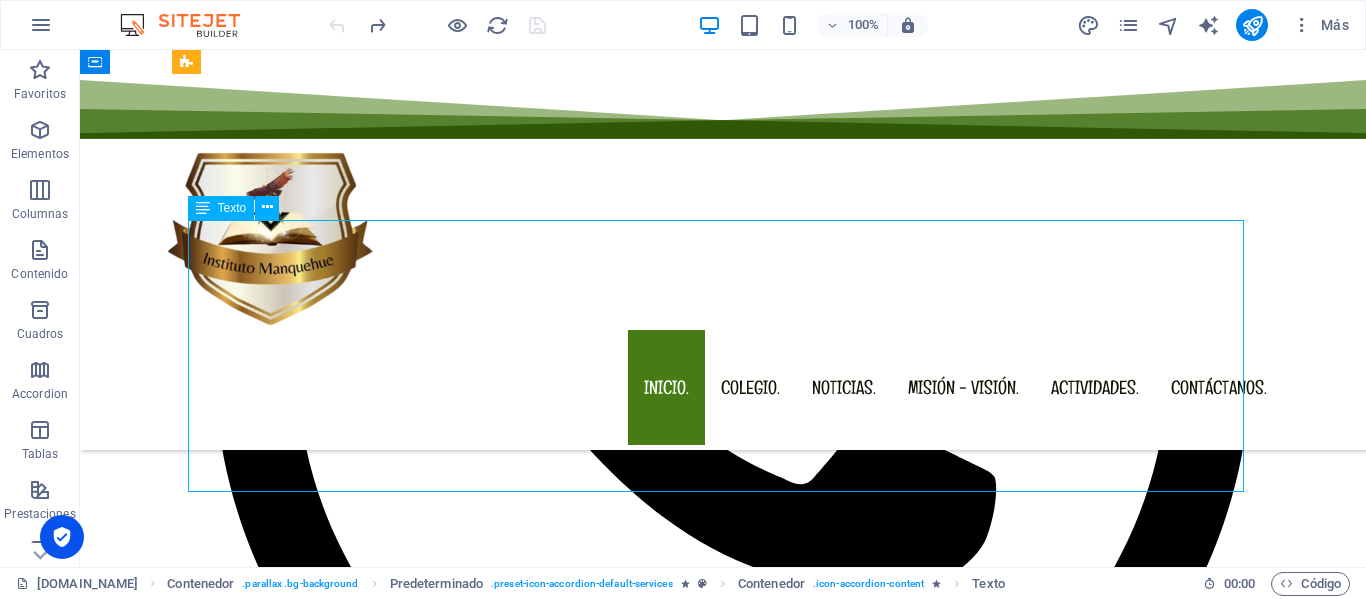 click on "Copia de cédula de identidad (ambos lados).       Certificado de nacimiento.    A quí            Certificado de estudio (último curso aprobado).   Aquí            Foto tipo carnet (fondo blanco).      LAS CLASES SON PRESENCIALES. Para casos especiales  ( Edad Reglamentaria (17 años) al [DATE][PERSON_NAME] ). Excepcionalmente, pueden postular menores de edad, quienes deberán tener entrevista con director(a) quien evaluará situación particular de cada estudiante que postule al colegio, según dictámenes del MINEDUC.       Certificado de asistente social.       Autorización notariada (menores de edad)." at bounding box center [723, 7858] 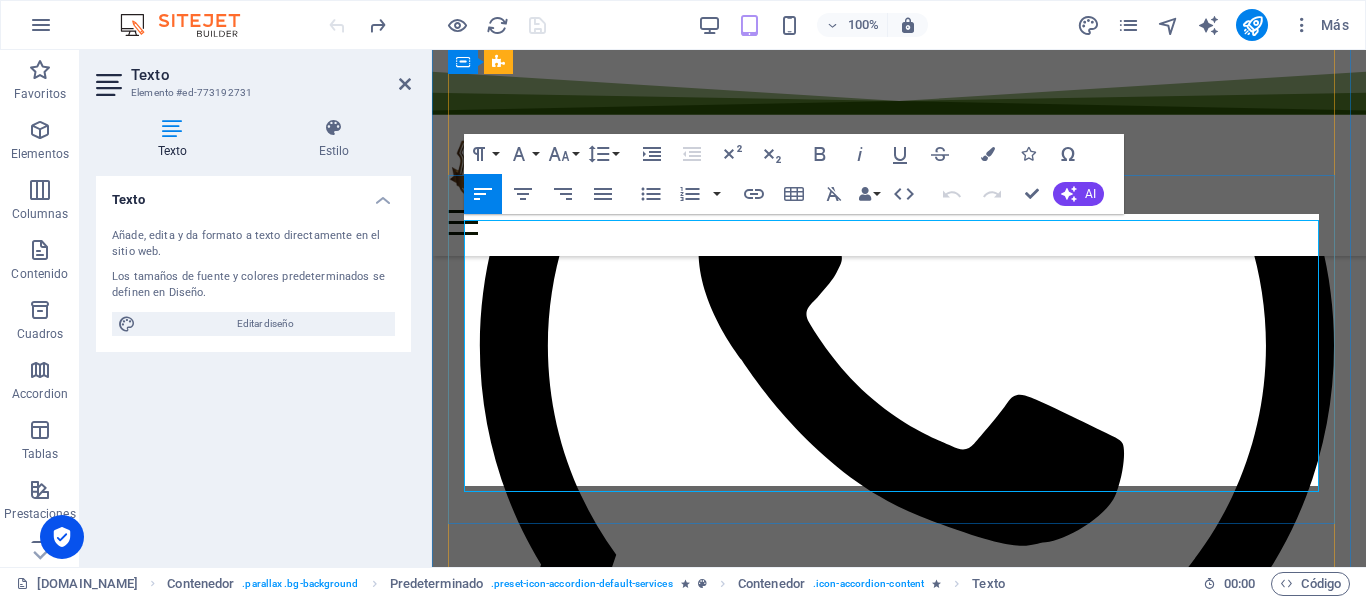 scroll, scrollTop: 819, scrollLeft: 0, axis: vertical 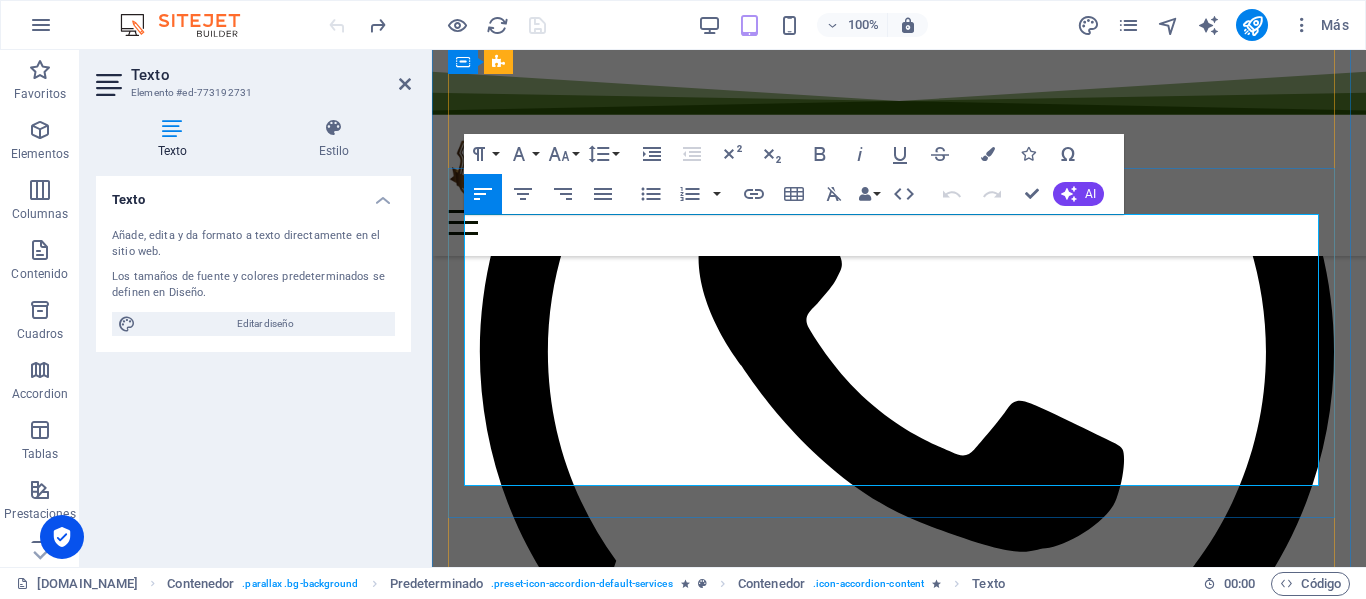 click on "LAS CLASES SON PRESENCIALES." at bounding box center (899, 8108) 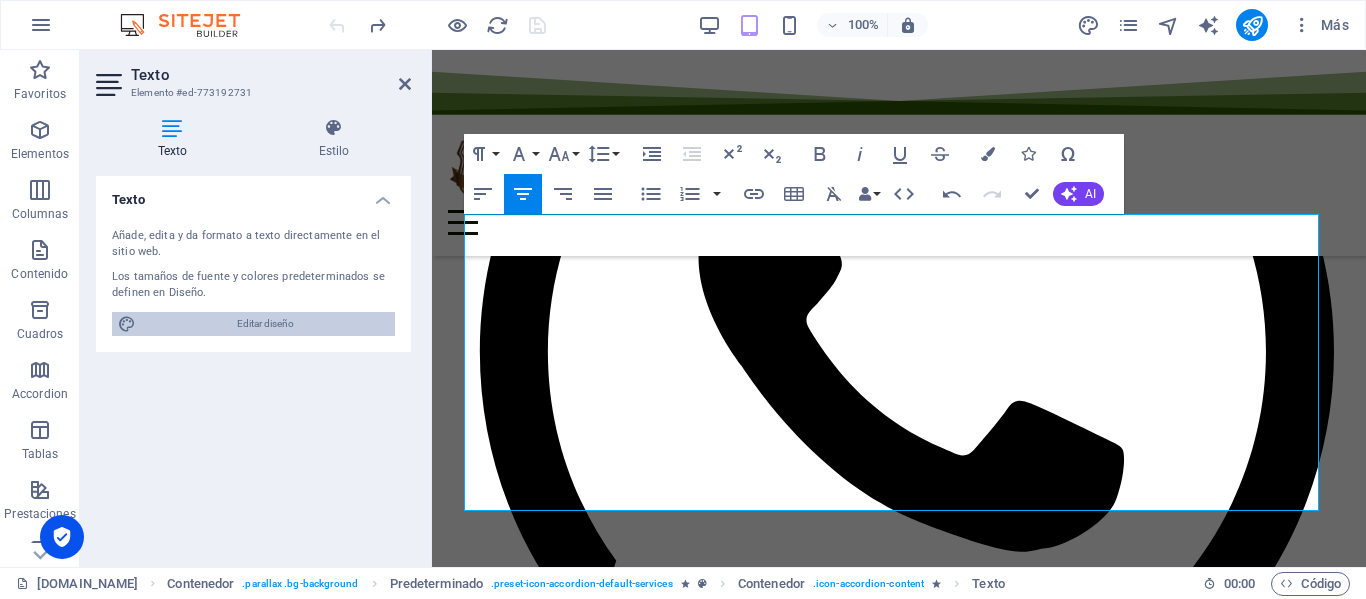 click on "Editar diseño" at bounding box center (265, 324) 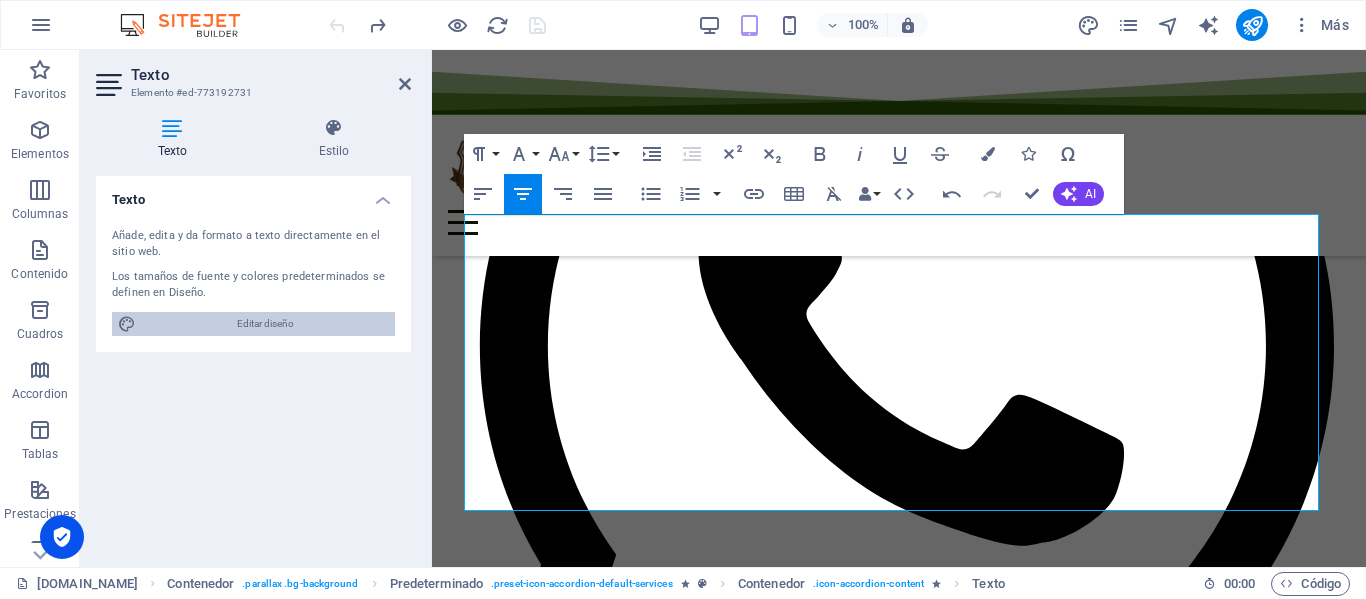 select on "px" 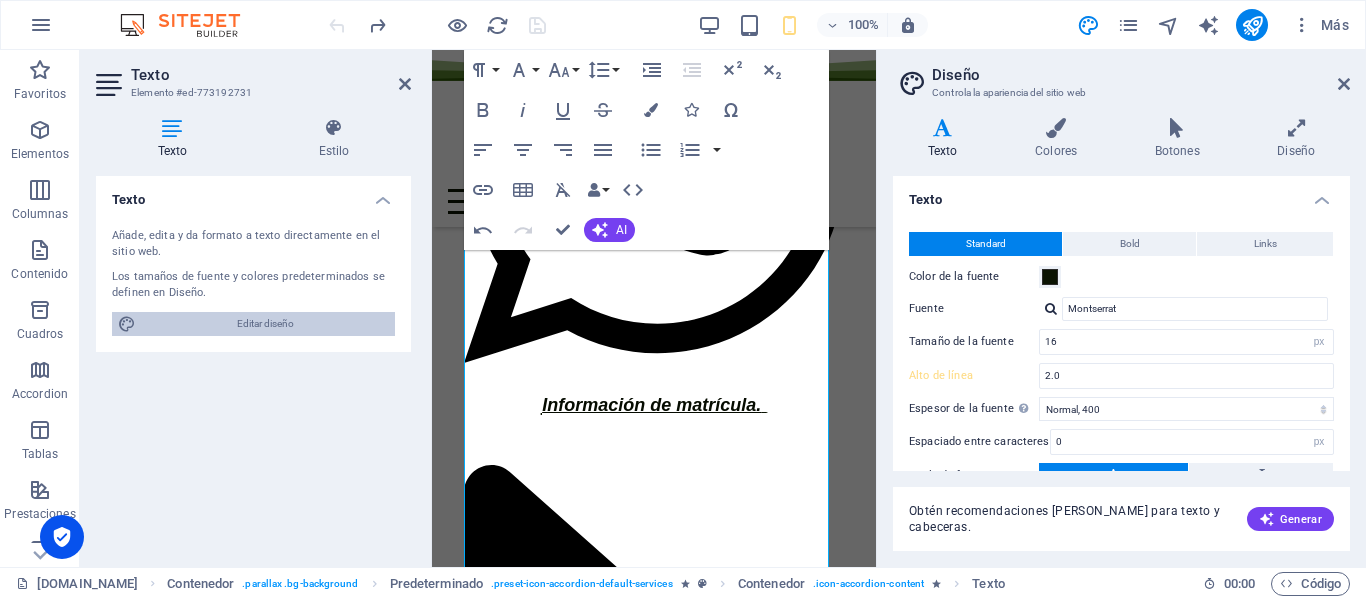 scroll, scrollTop: 1185, scrollLeft: 0, axis: vertical 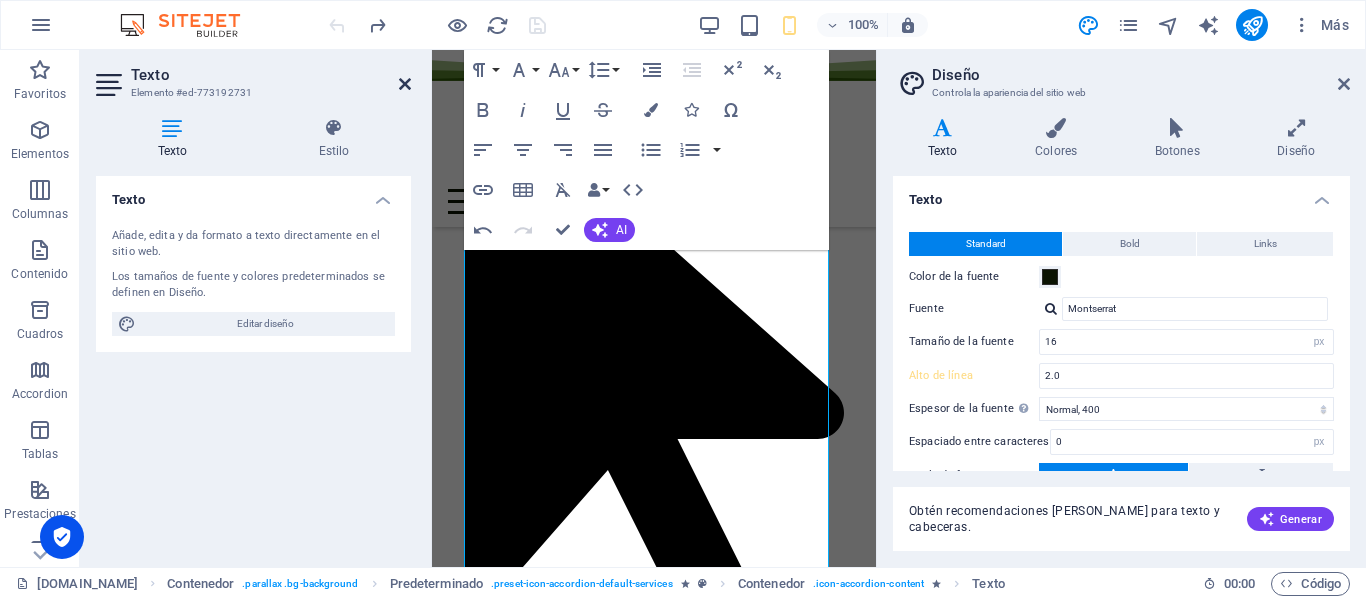 click on "Texto" at bounding box center [271, 75] 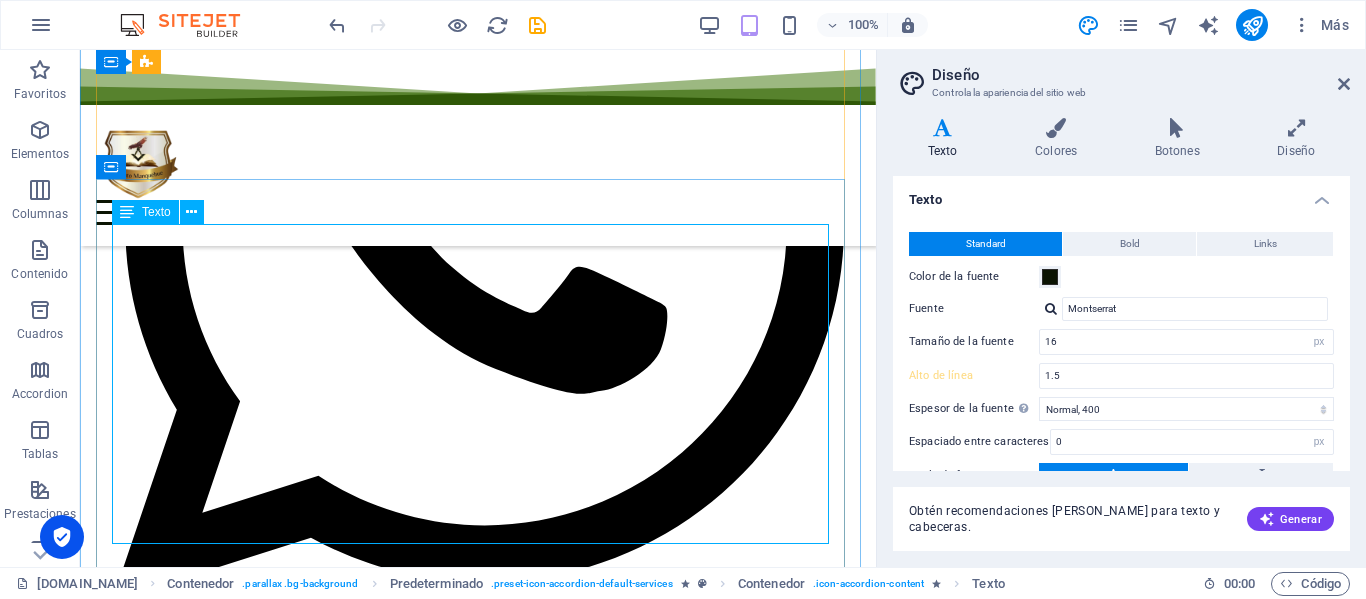 scroll, scrollTop: 843, scrollLeft: 0, axis: vertical 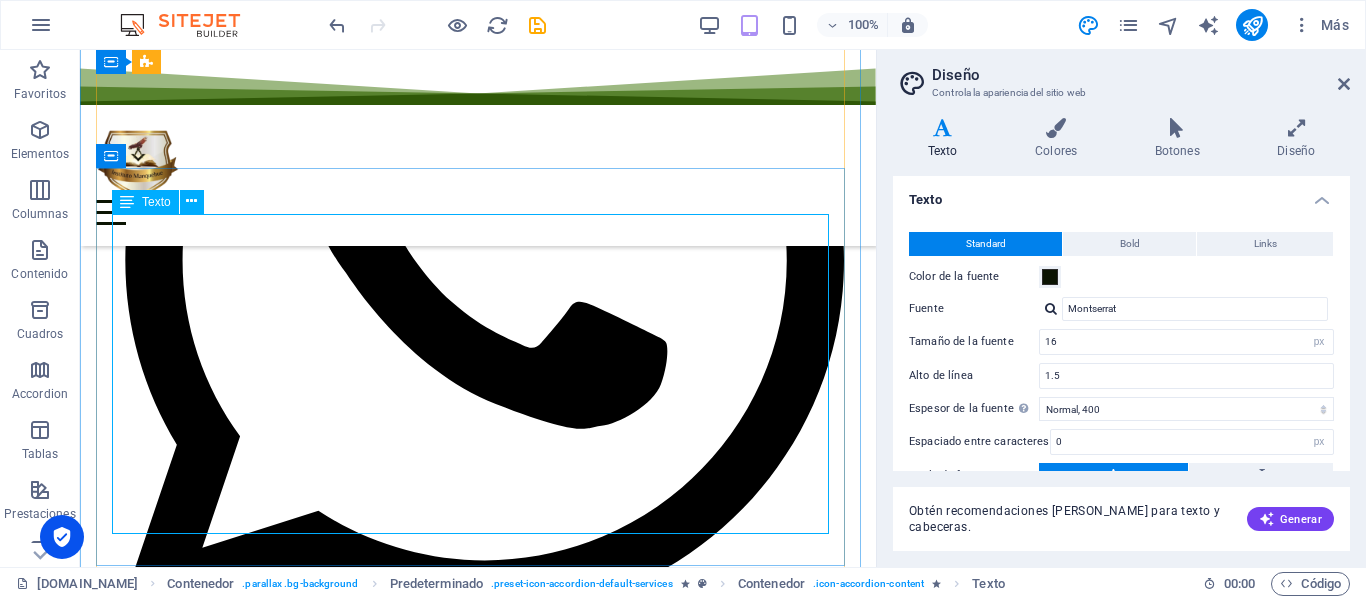 click on "Copia de cédula de identidad (ambos lados).       Certificado de nacimiento.    A quí            Certificado de estudio (último curso aprobado).   Aquí            Foto tipo carnet (fondo blanco).      LAS CLASES SON PRESENCIALES. Para casos especiales  ( Edad Reglamentaria (17 años) al [DATE][PERSON_NAME] ). Excepcionalmente, pueden postular menores de edad, quienes deberán tener entrevista con director(a) quien evaluará situación particular de cada estudiante que postule al colegio, según dictámenes del MINEDUC.       Certificado de asistente social.       Autorización notariada (menores de edad)." at bounding box center (478, 5671) 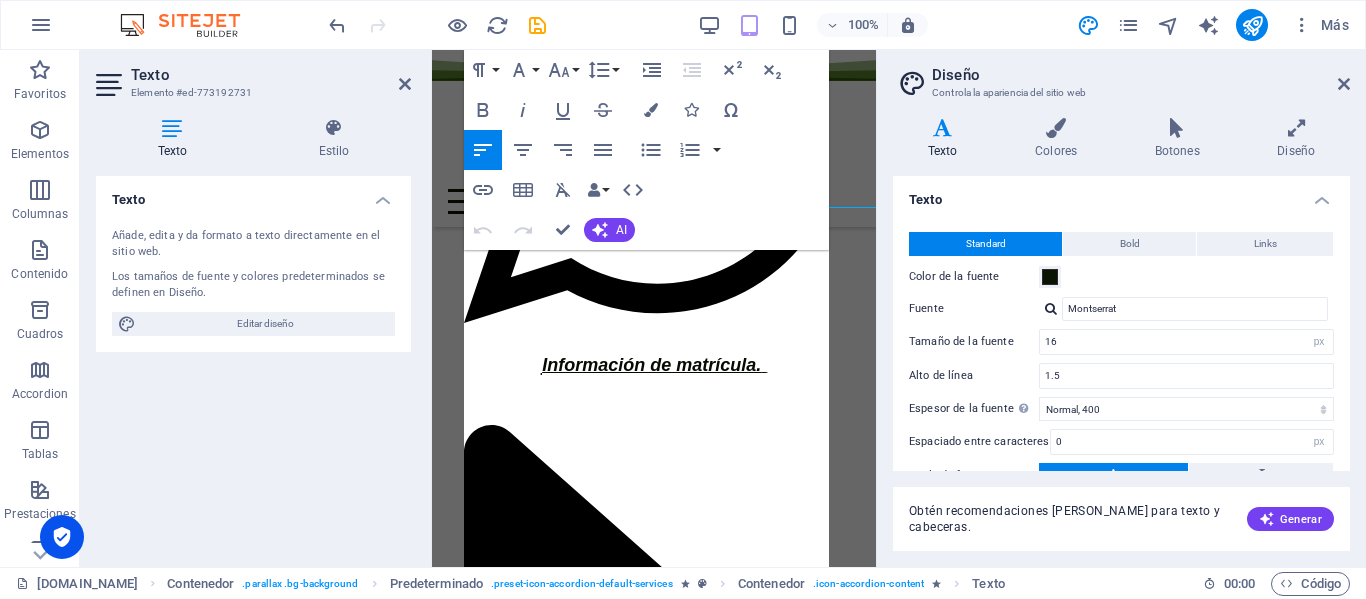scroll, scrollTop: 1184, scrollLeft: 0, axis: vertical 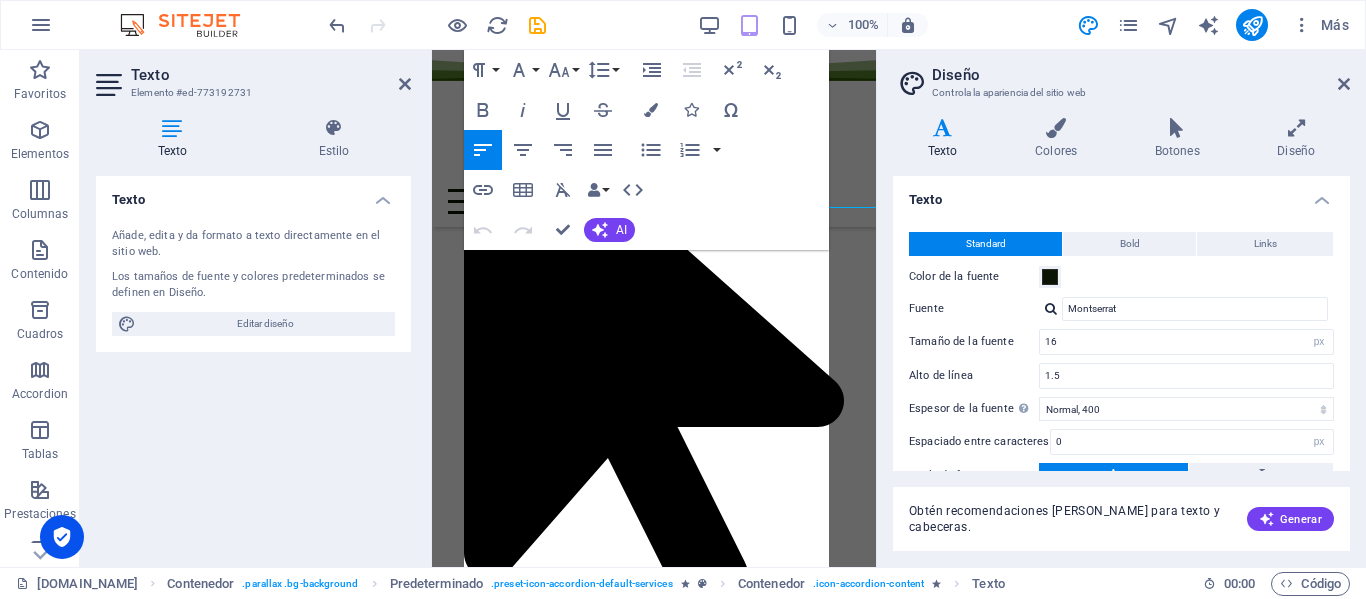 type on "2.0" 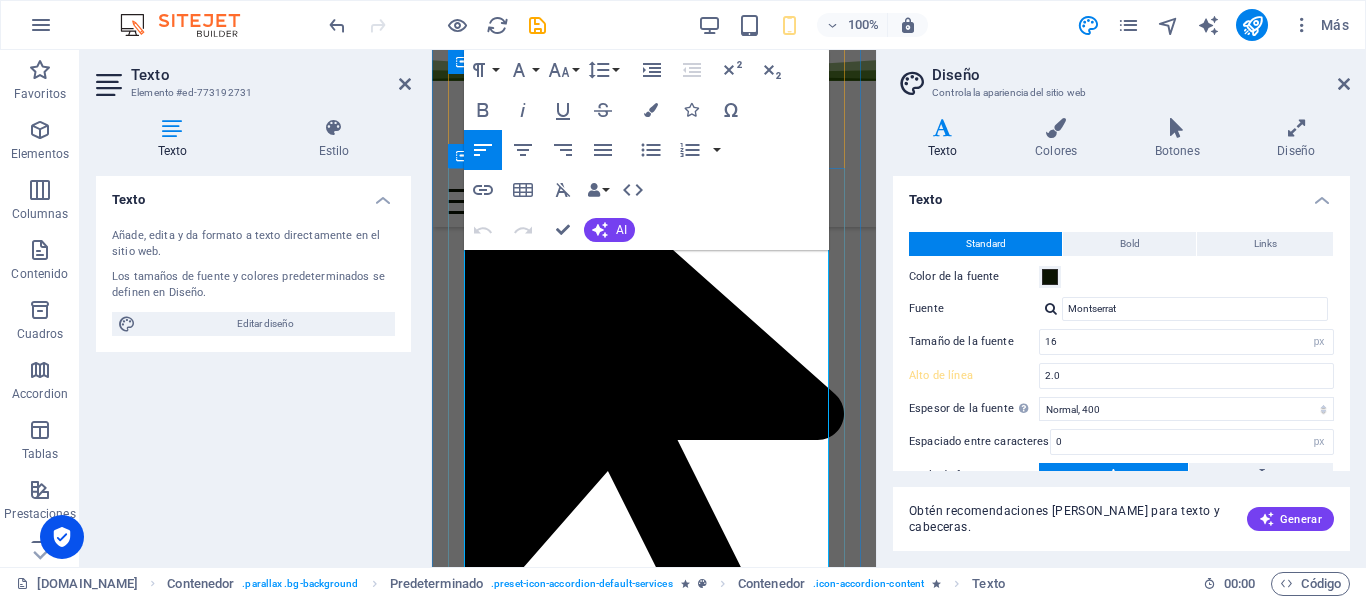 click at bounding box center (654, 4294) 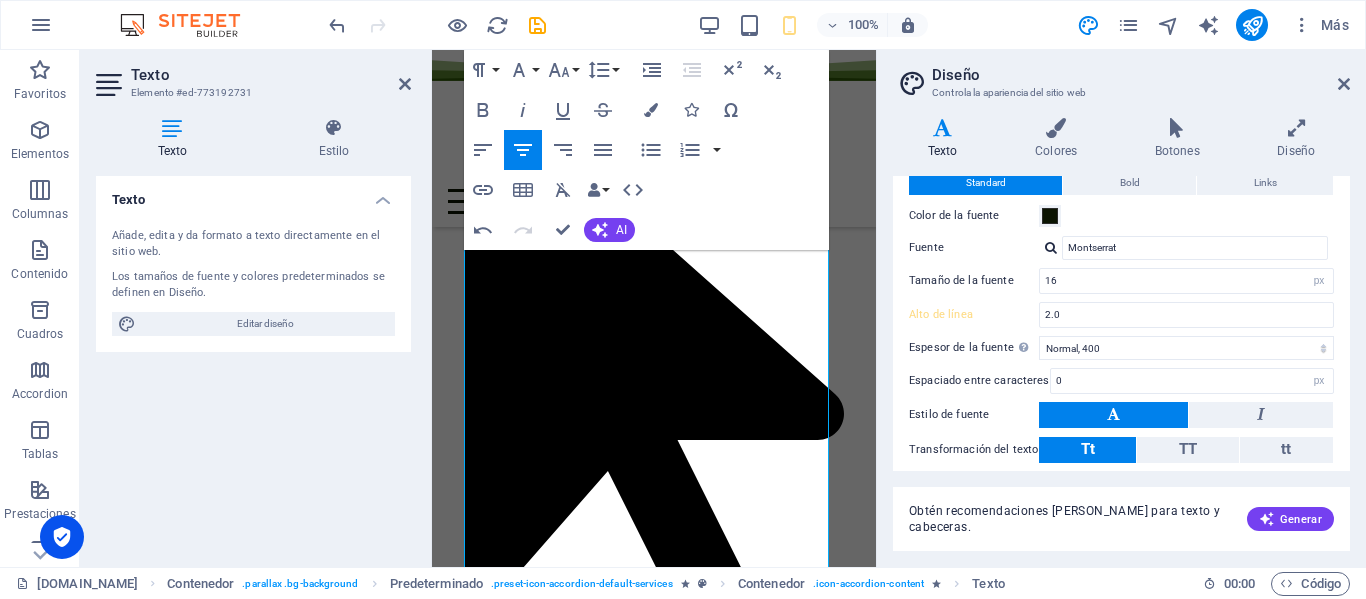 scroll, scrollTop: 0, scrollLeft: 0, axis: both 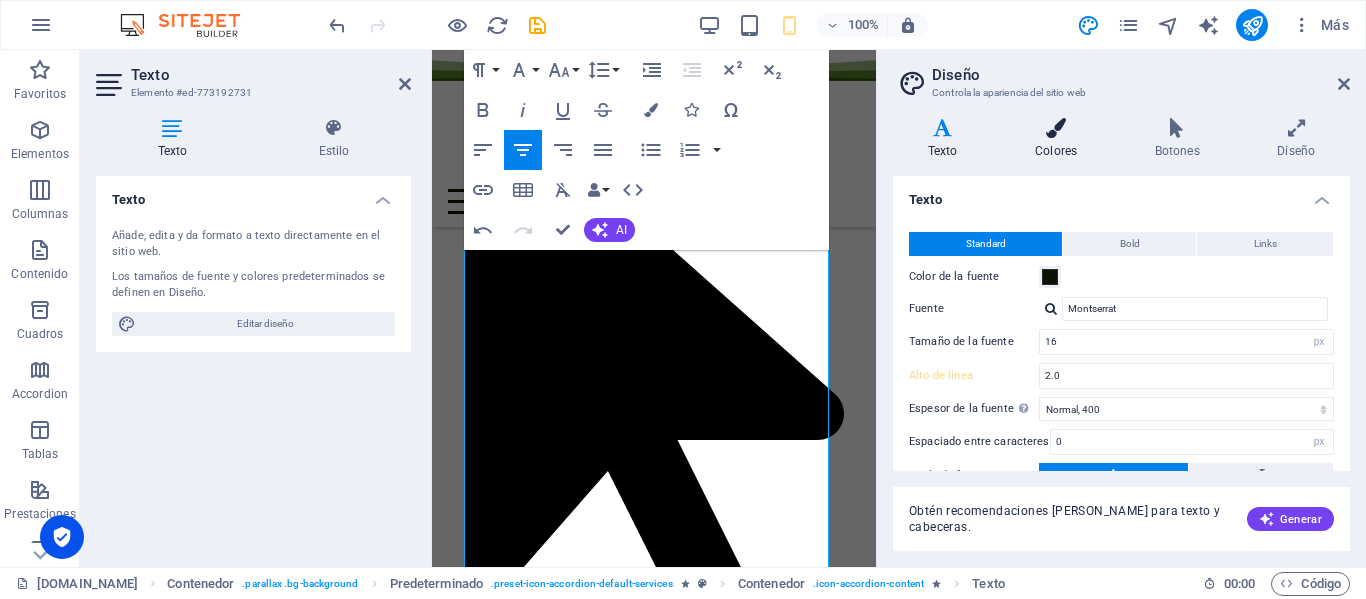 click at bounding box center [1056, 128] 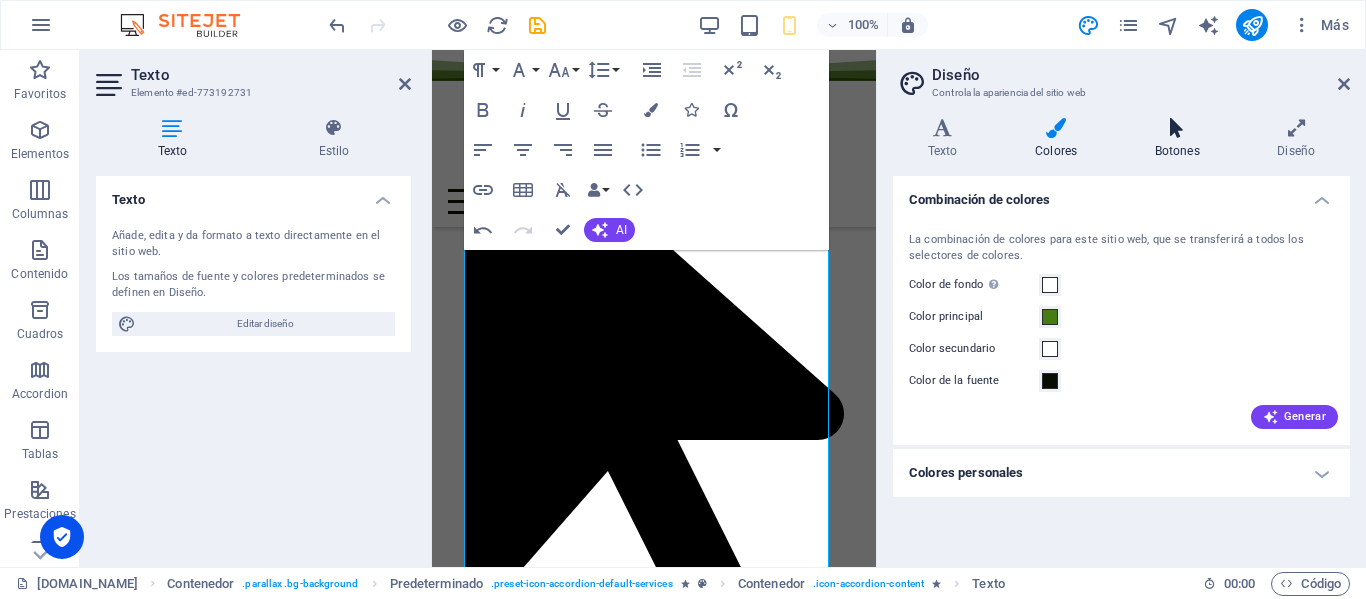 click on "Botones" at bounding box center [1181, 139] 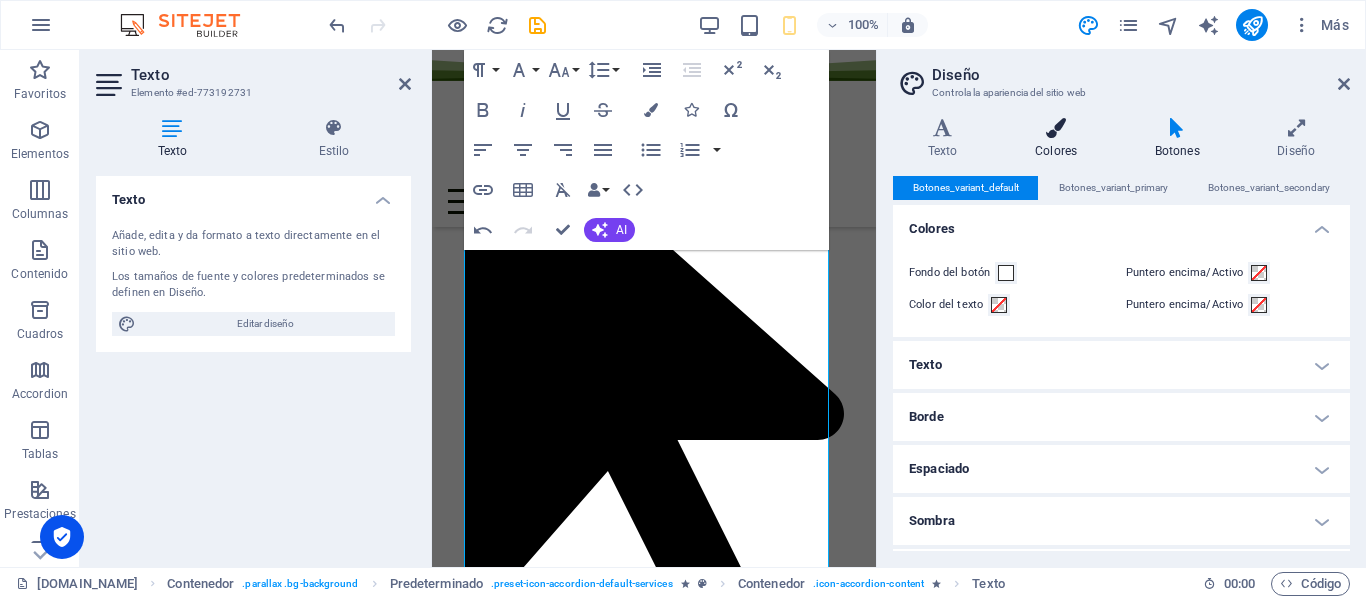 click on "Colores" at bounding box center (1060, 139) 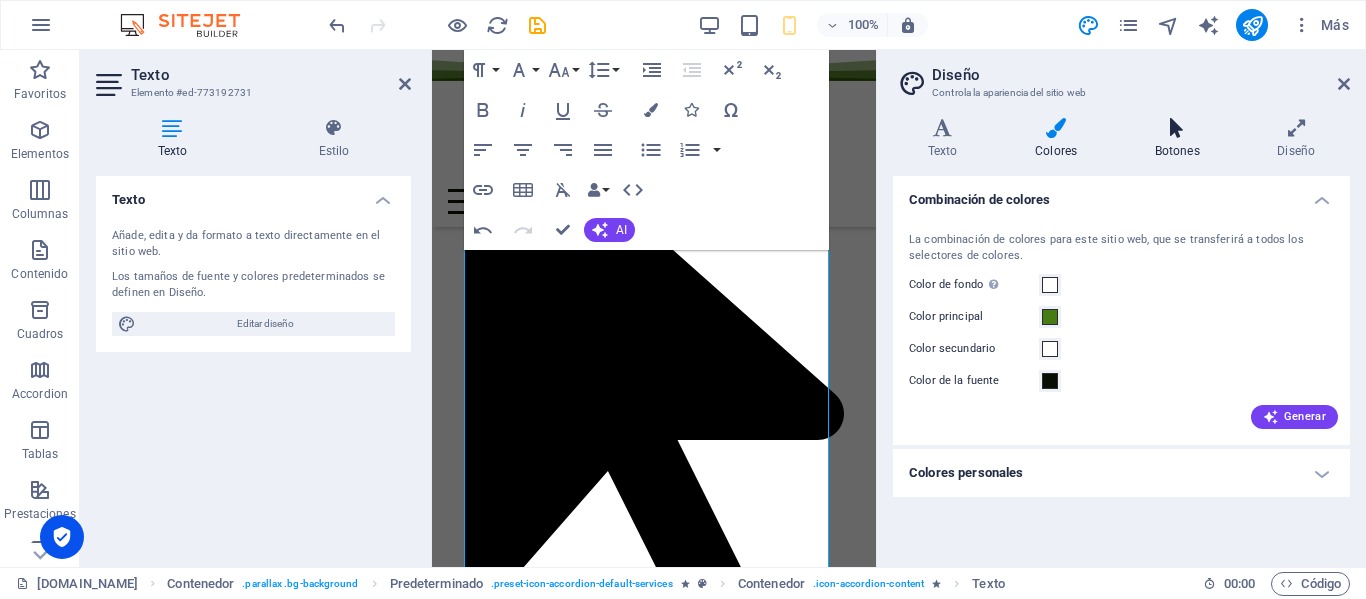 click at bounding box center [1177, 128] 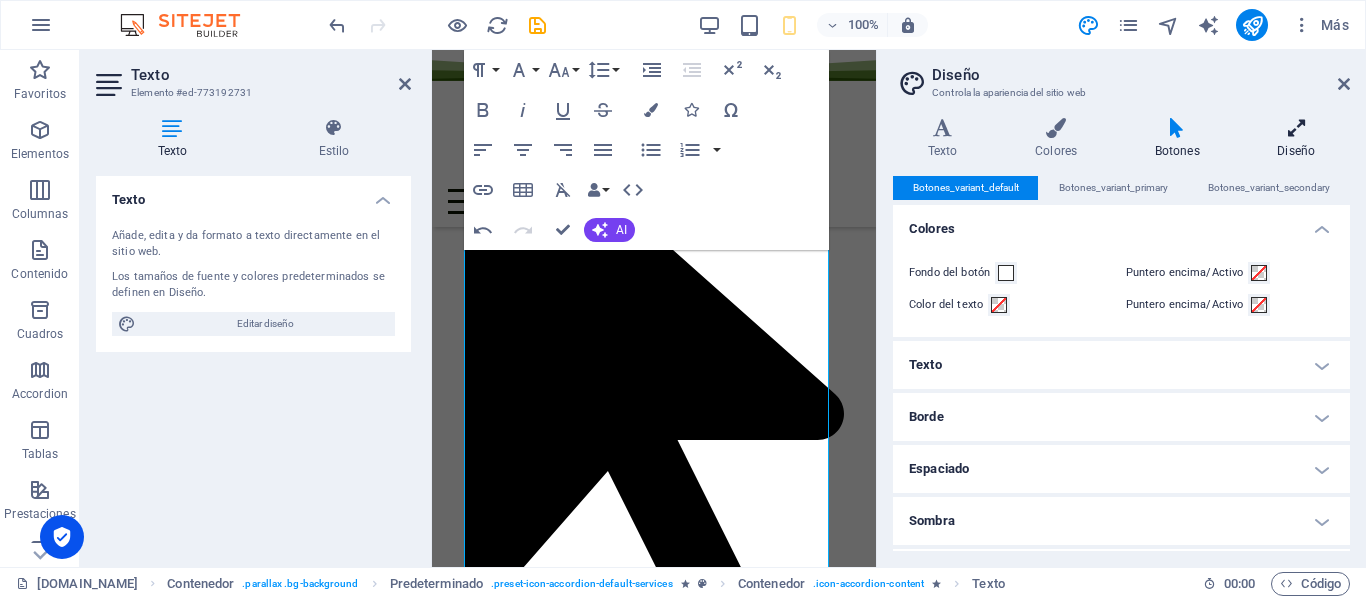 click at bounding box center [1296, 128] 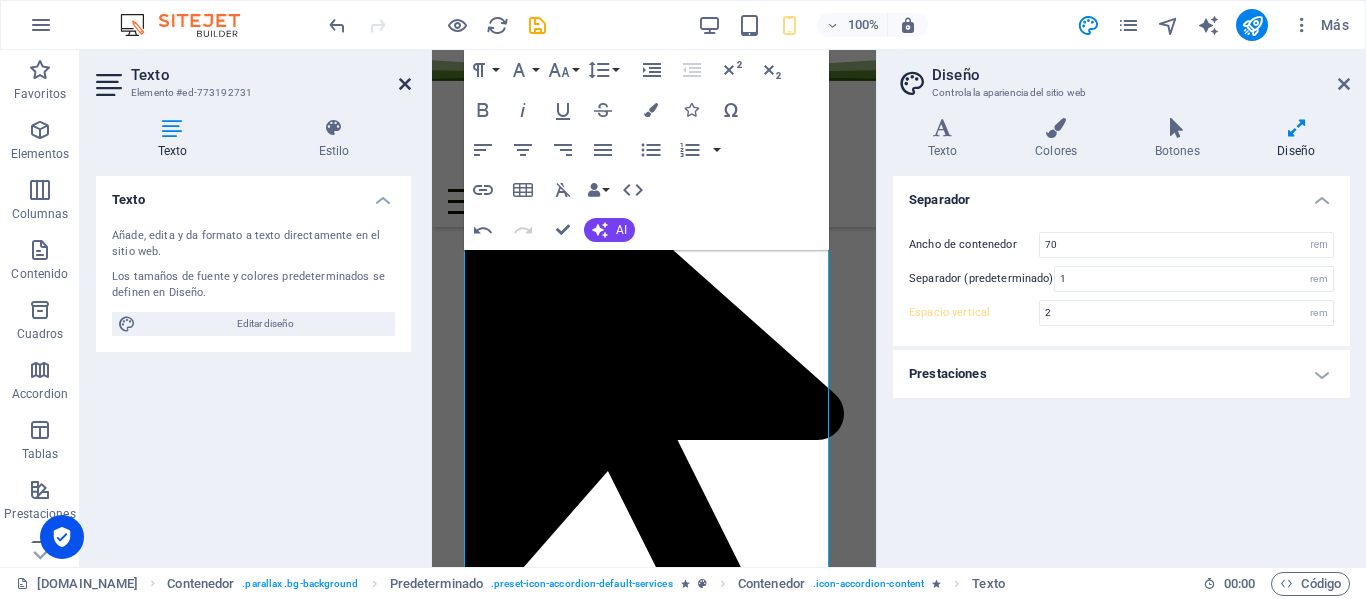 click at bounding box center (405, 84) 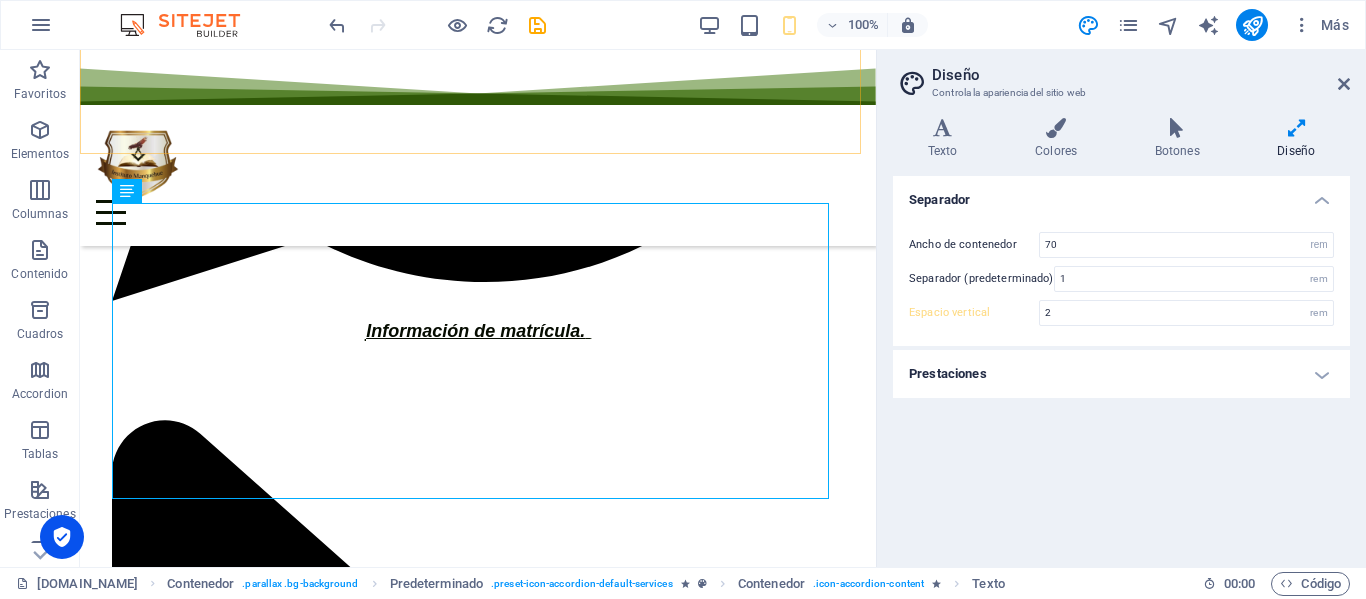 scroll, scrollTop: 842, scrollLeft: 0, axis: vertical 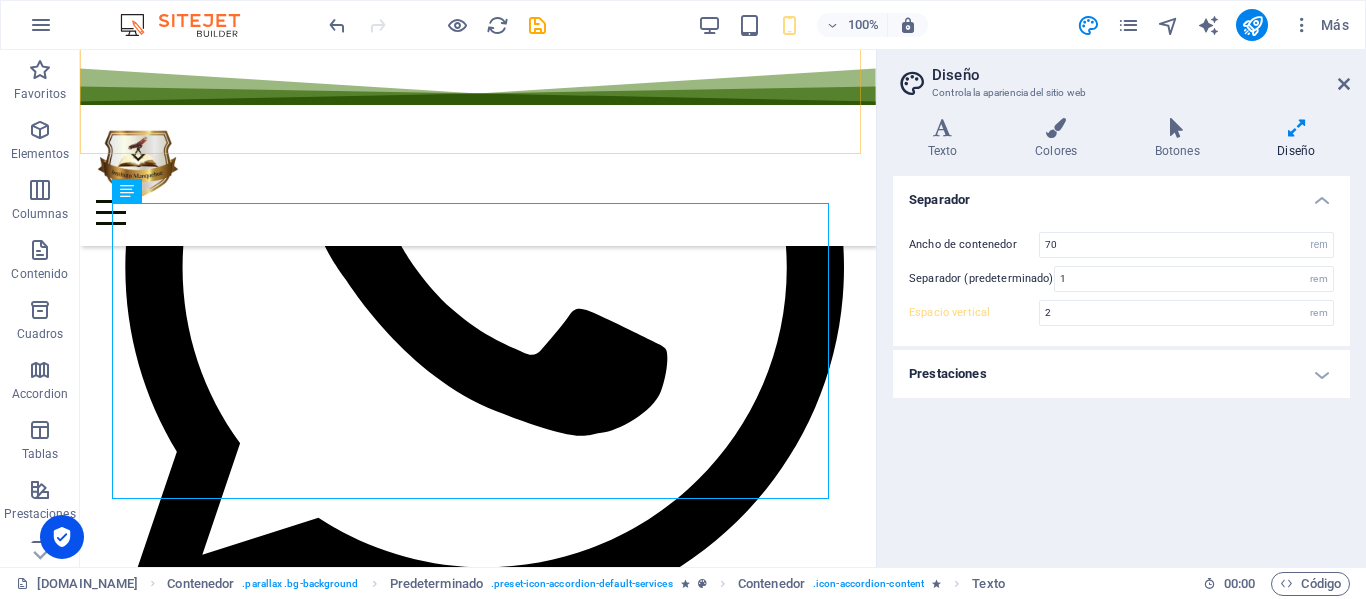 type on "0" 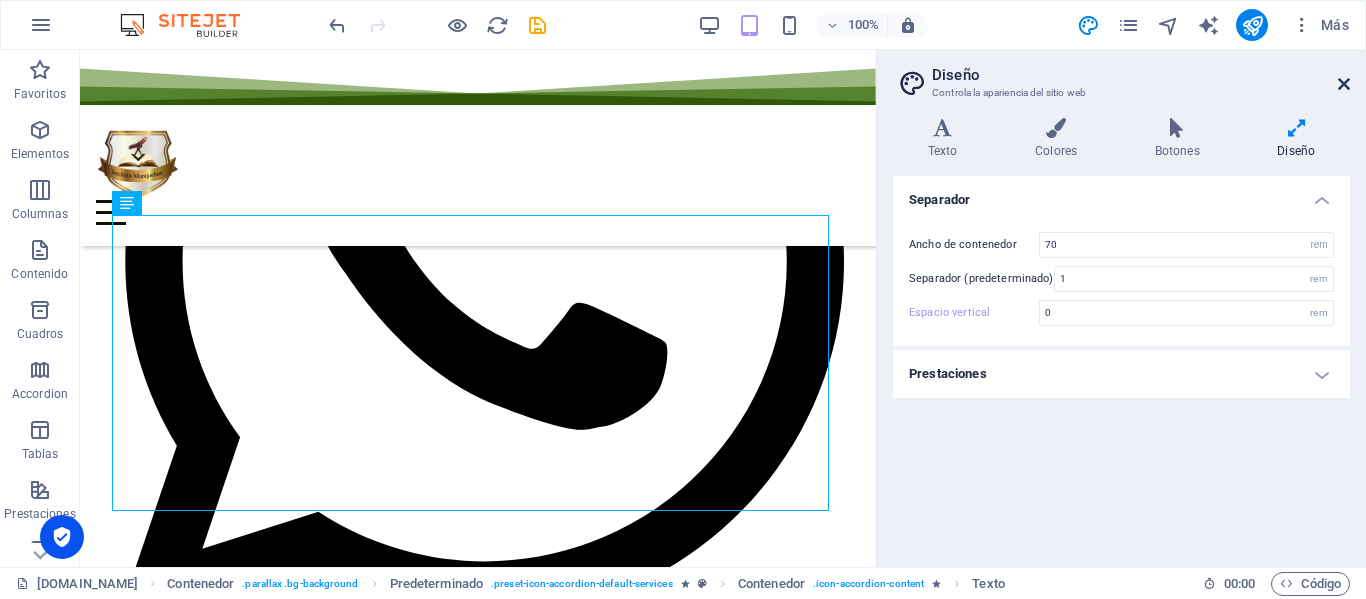 click at bounding box center (1344, 84) 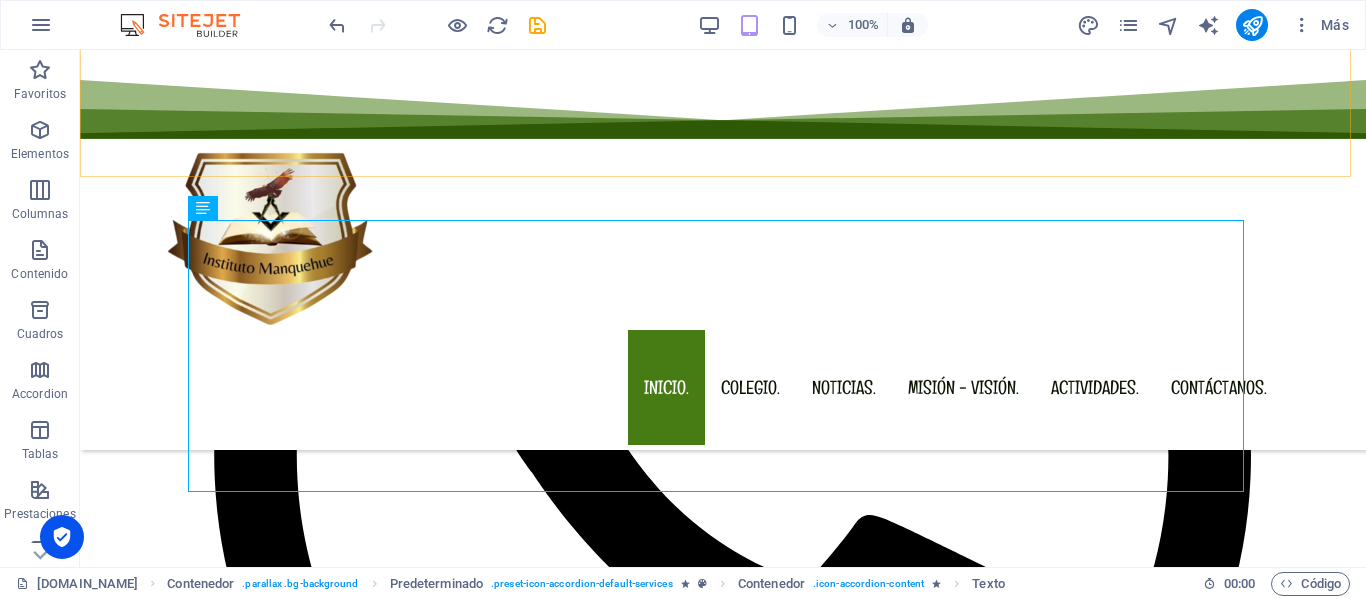 scroll, scrollTop: 995, scrollLeft: 0, axis: vertical 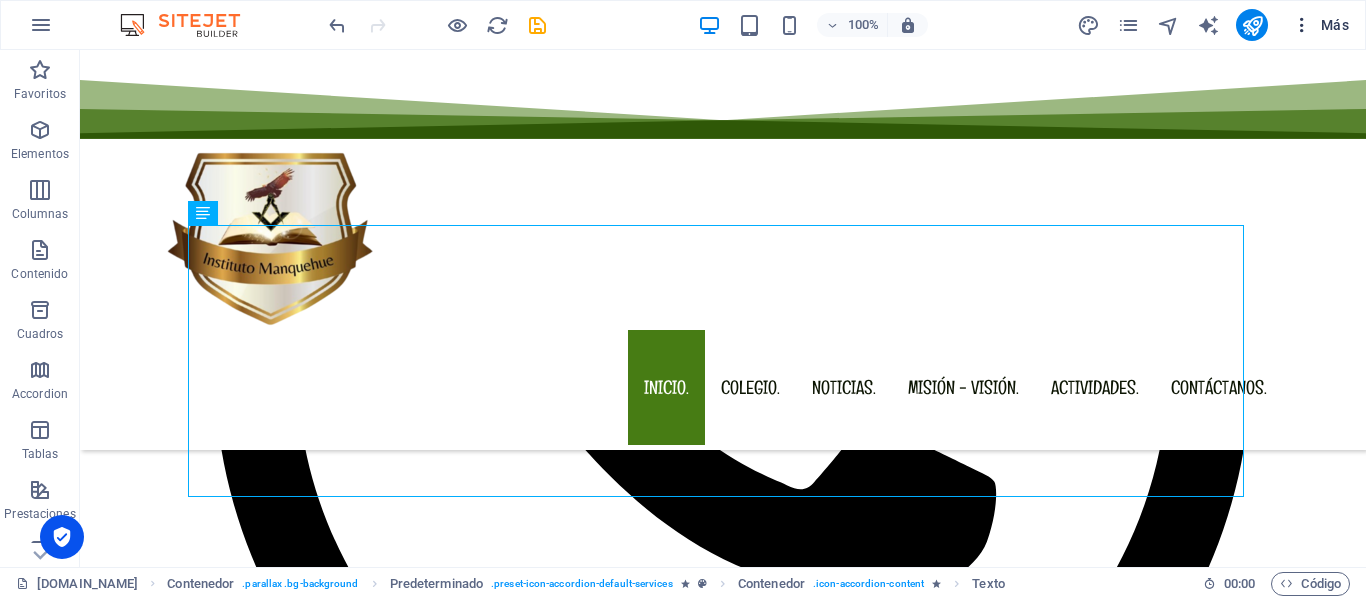 click on "Más" at bounding box center [1320, 25] 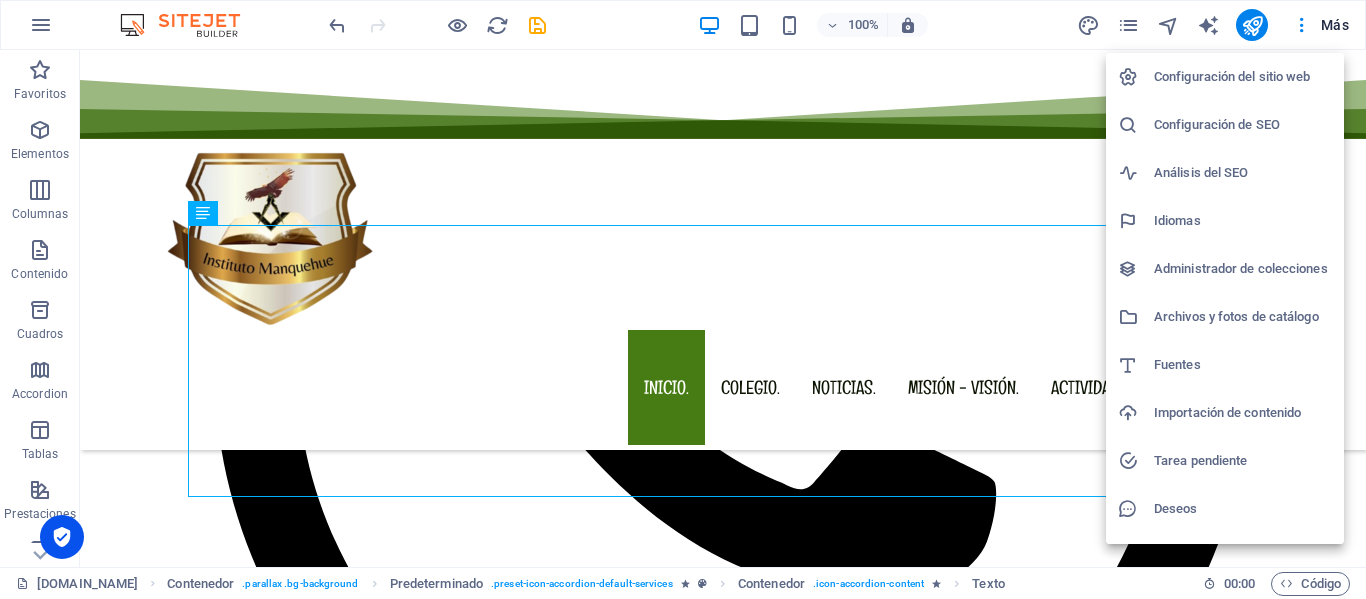 click on "Configuración de SEO" at bounding box center [1243, 125] 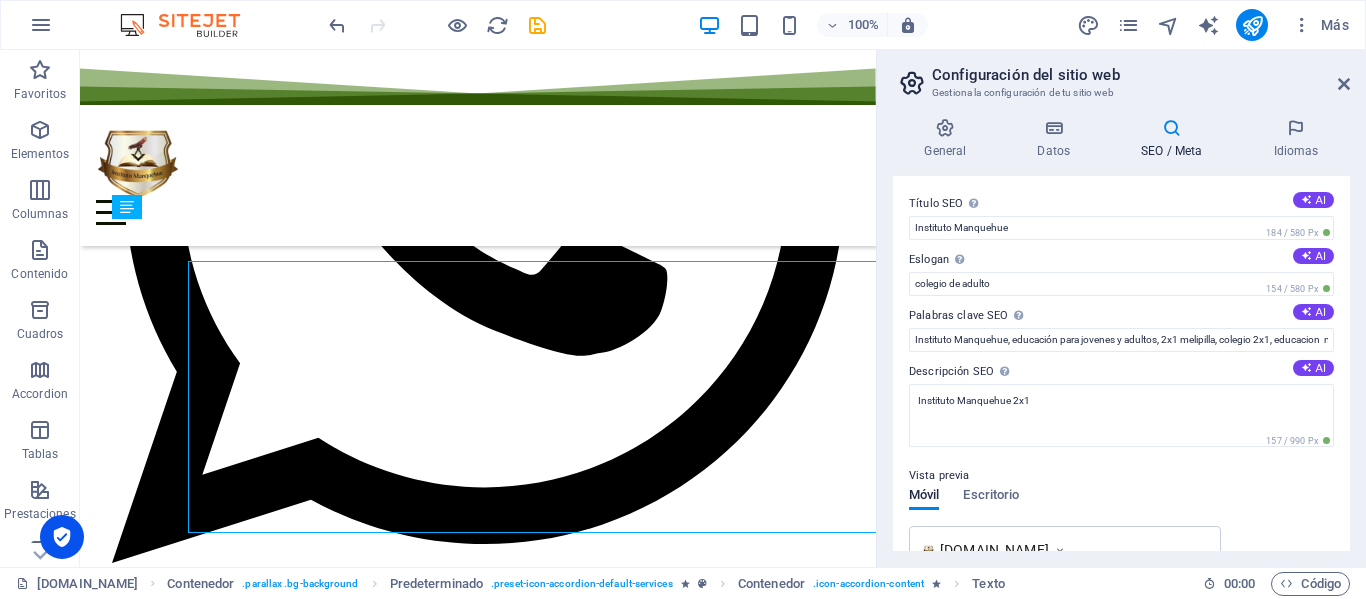 scroll, scrollTop: 842, scrollLeft: 0, axis: vertical 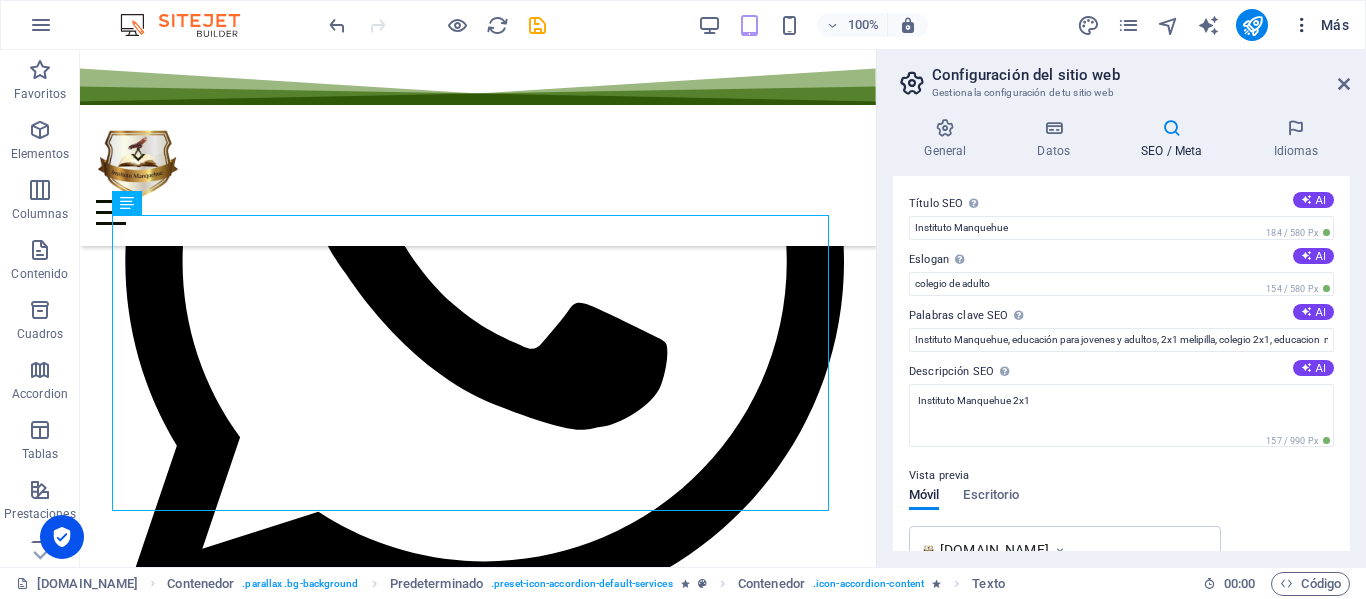 click on "Más" at bounding box center [1320, 25] 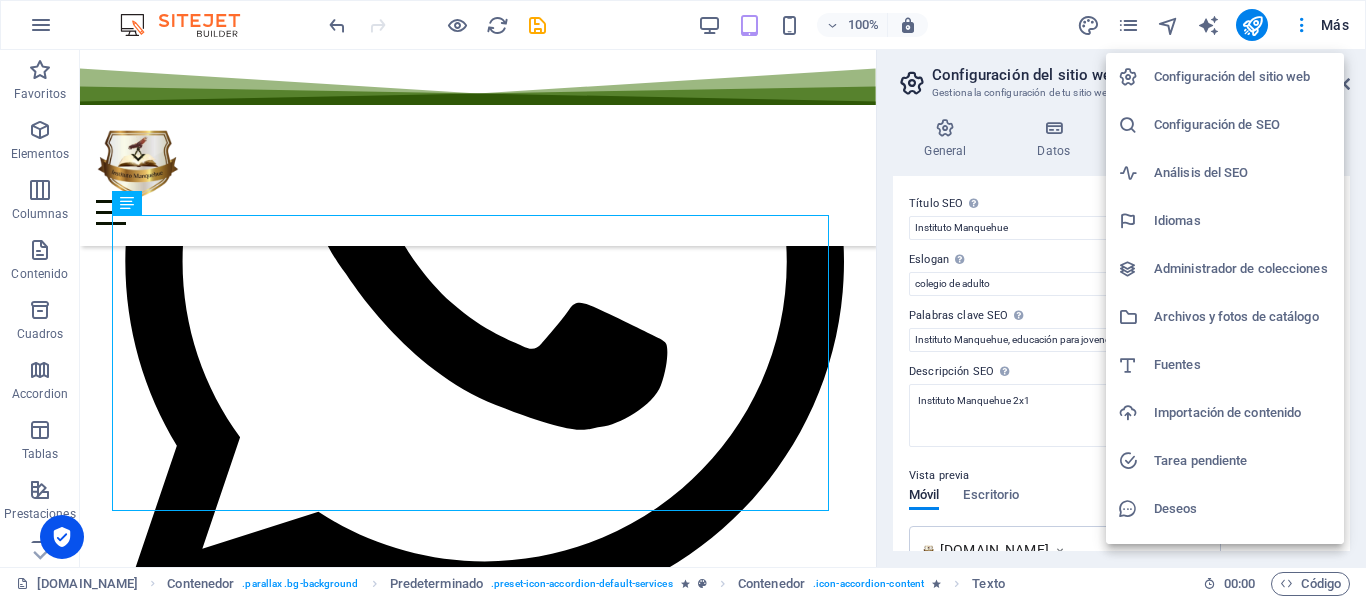 click on "Análisis del SEO" at bounding box center [1243, 173] 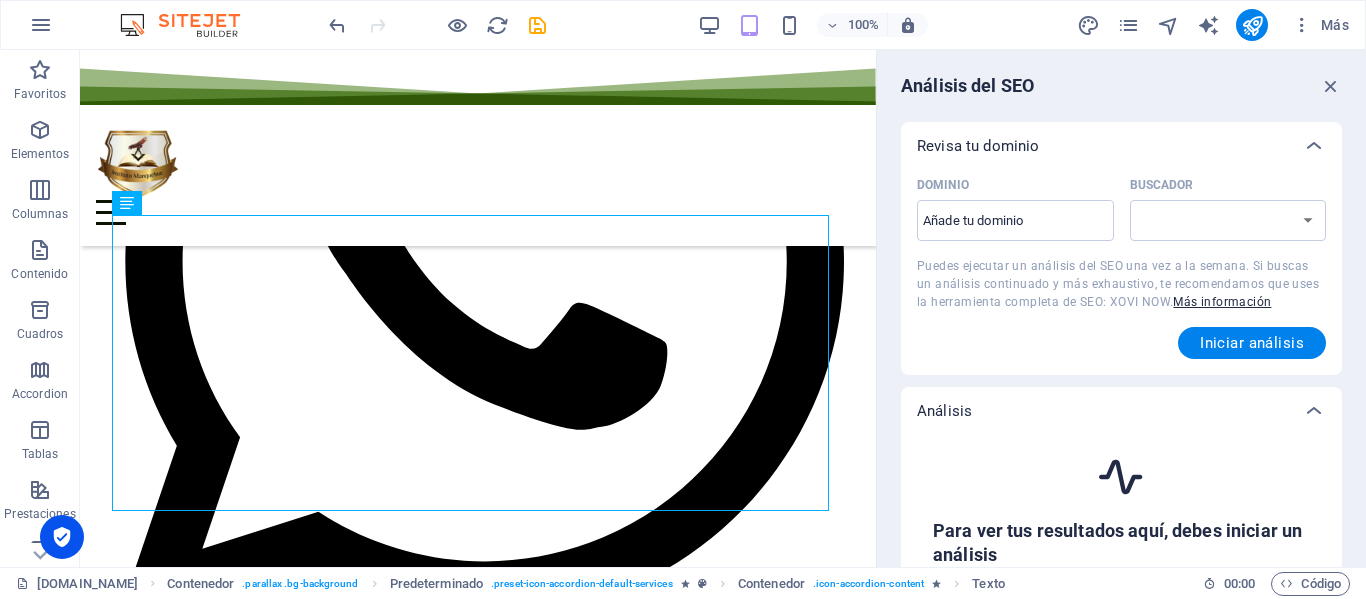 select on "[DOMAIN_NAME]" 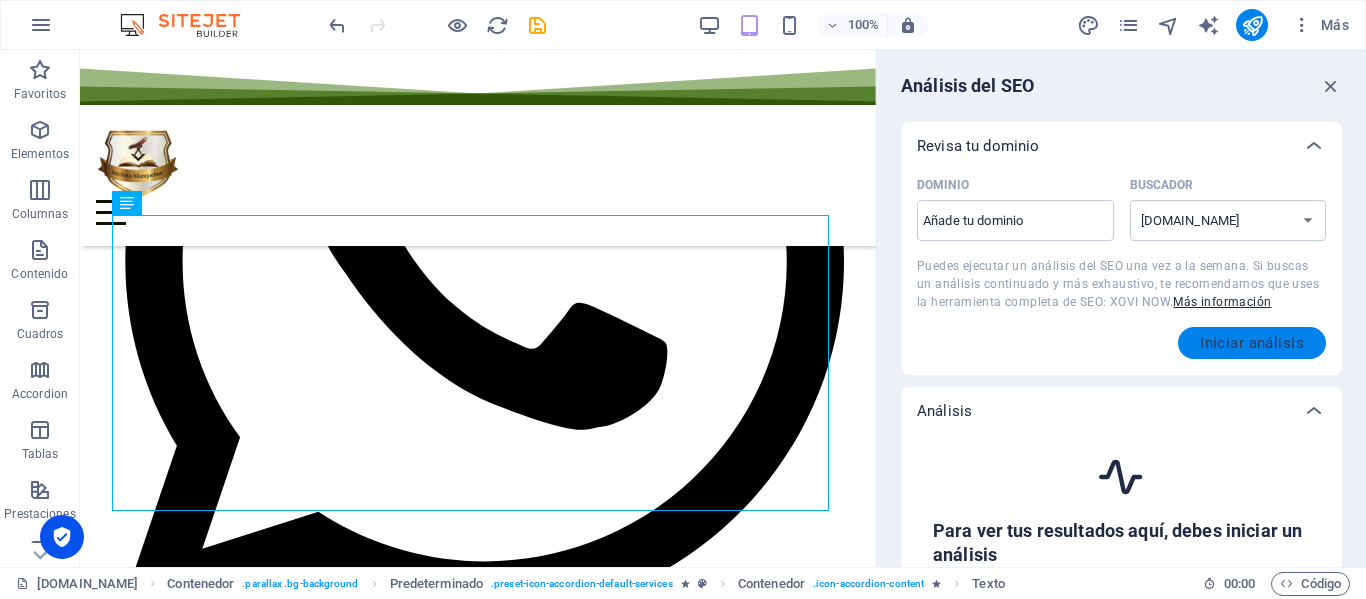 click on "Iniciar análisis" at bounding box center (1252, 343) 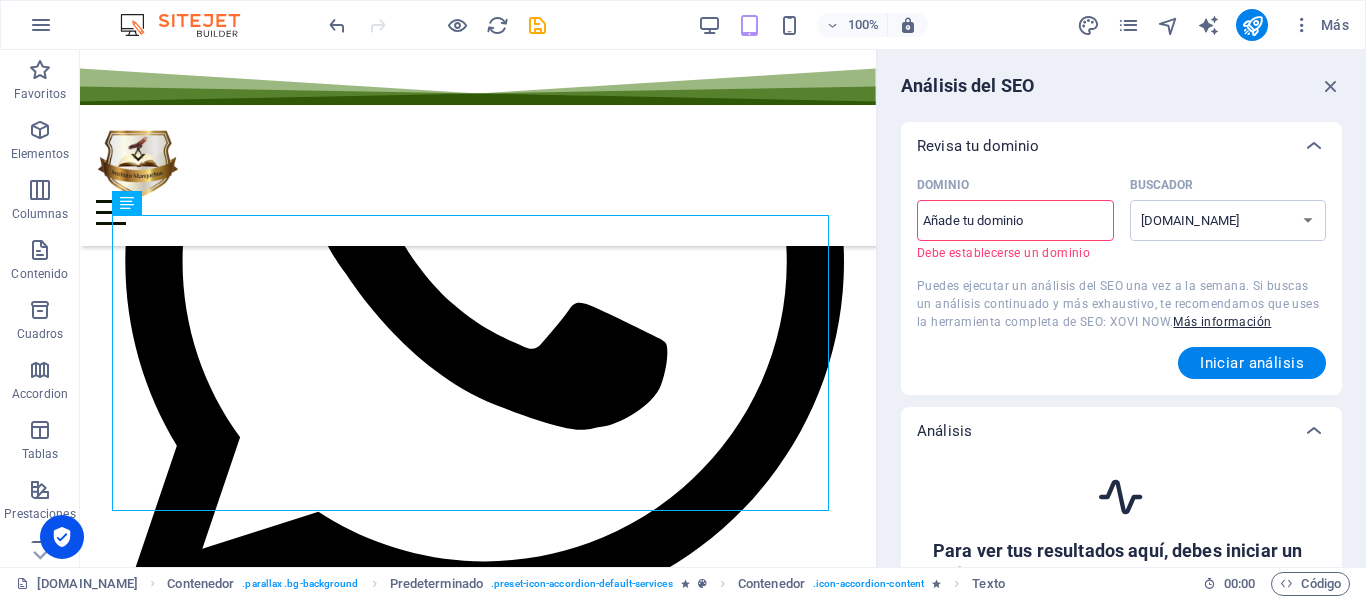 click on "Dominio ​ Debe establecerse un dominio" at bounding box center (1015, 221) 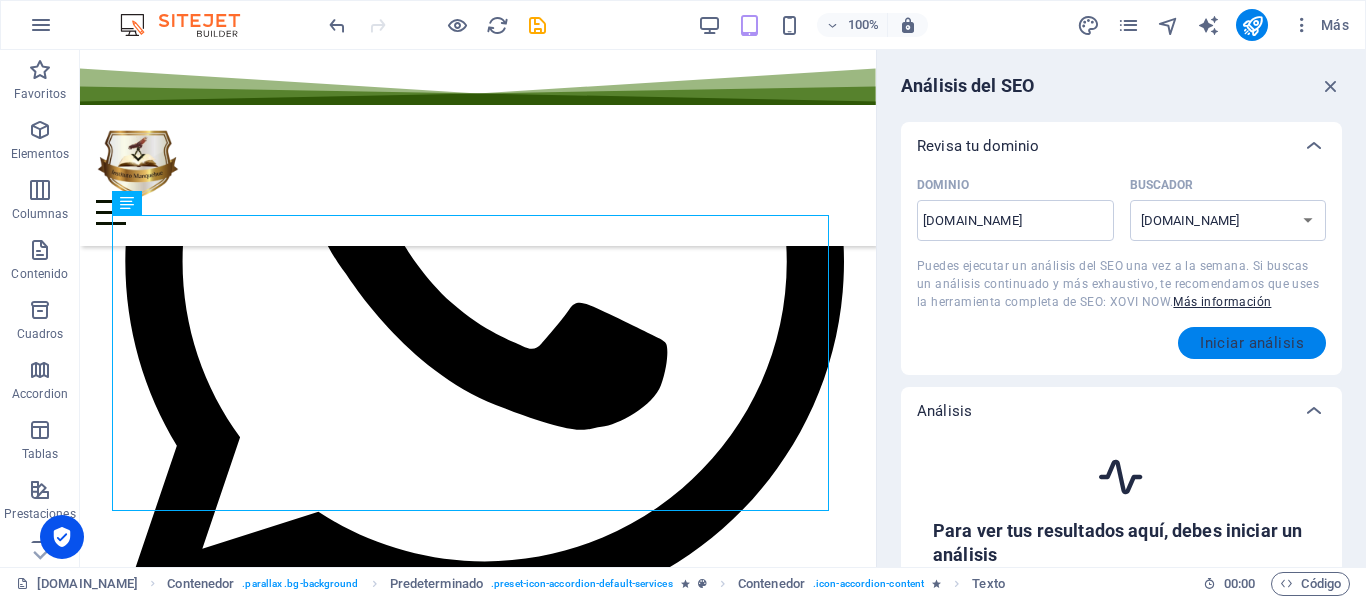 click on "Iniciar análisis" at bounding box center [1252, 343] 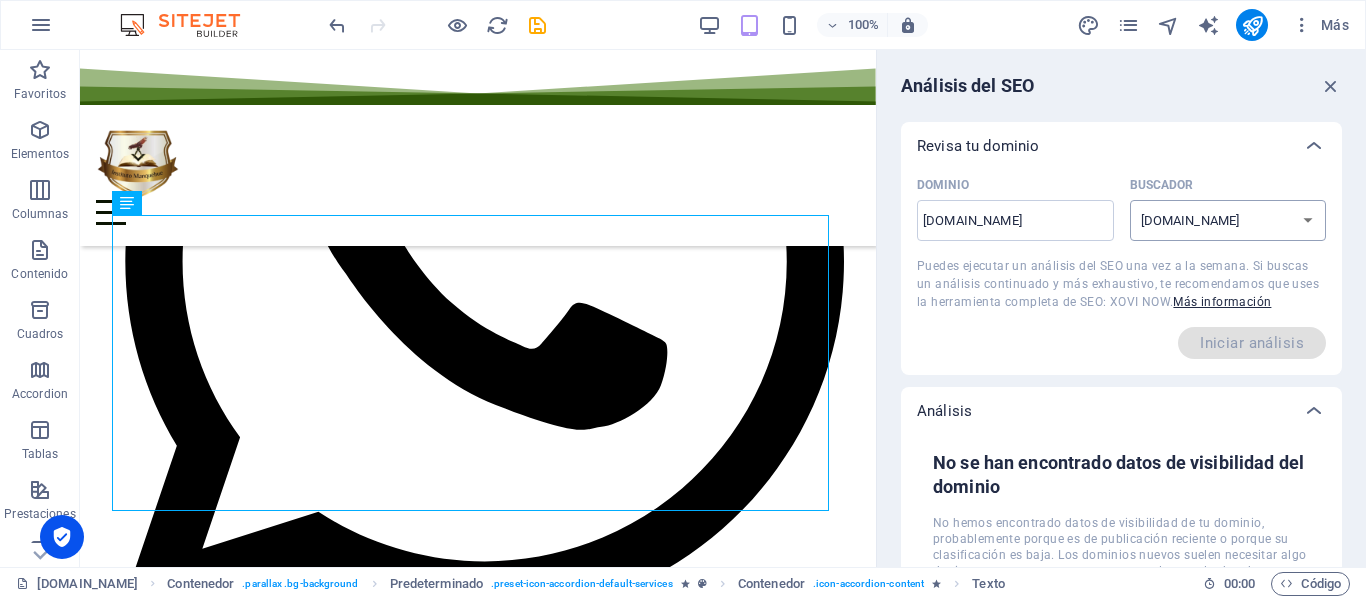 click on "[DOMAIN_NAME] [DOMAIN_NAME] [DOMAIN_NAME] [DOMAIN_NAME] [DOMAIN_NAME] [DOMAIN_NAME] [DOMAIN_NAME] [DOMAIN_NAME] [DOMAIN_NAME] [PERSON_NAME][DOMAIN_NAME]" at bounding box center [1228, 220] 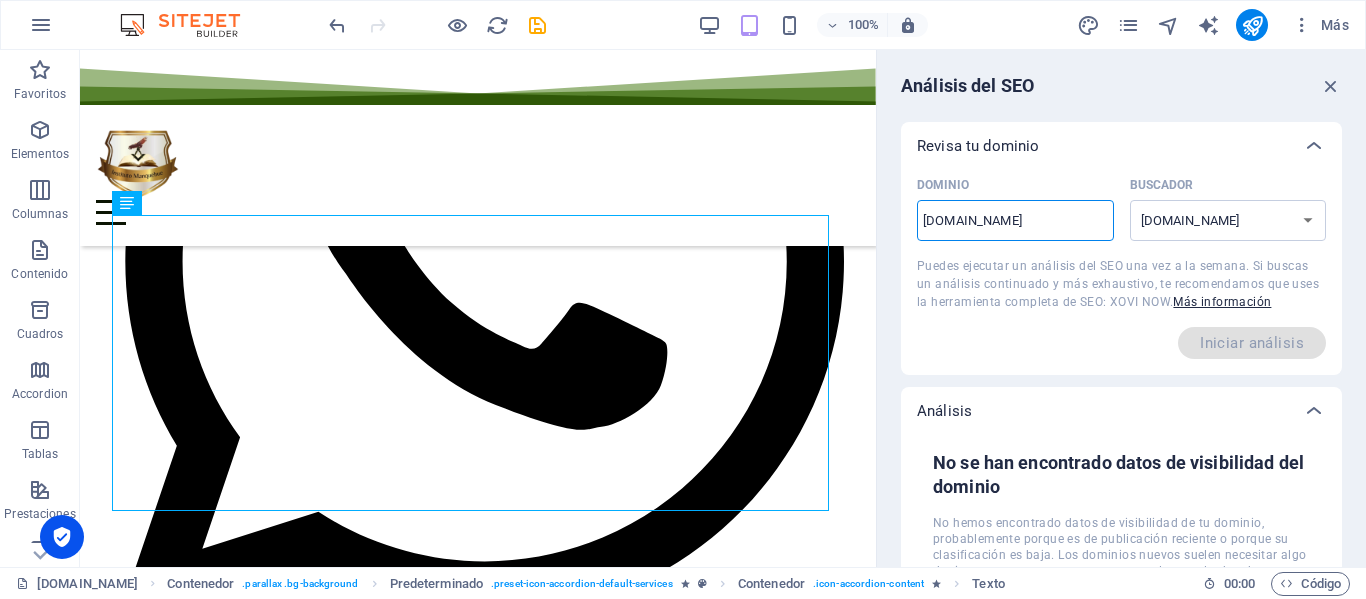 drag, startPoint x: 1029, startPoint y: 226, endPoint x: 1080, endPoint y: 226, distance: 51 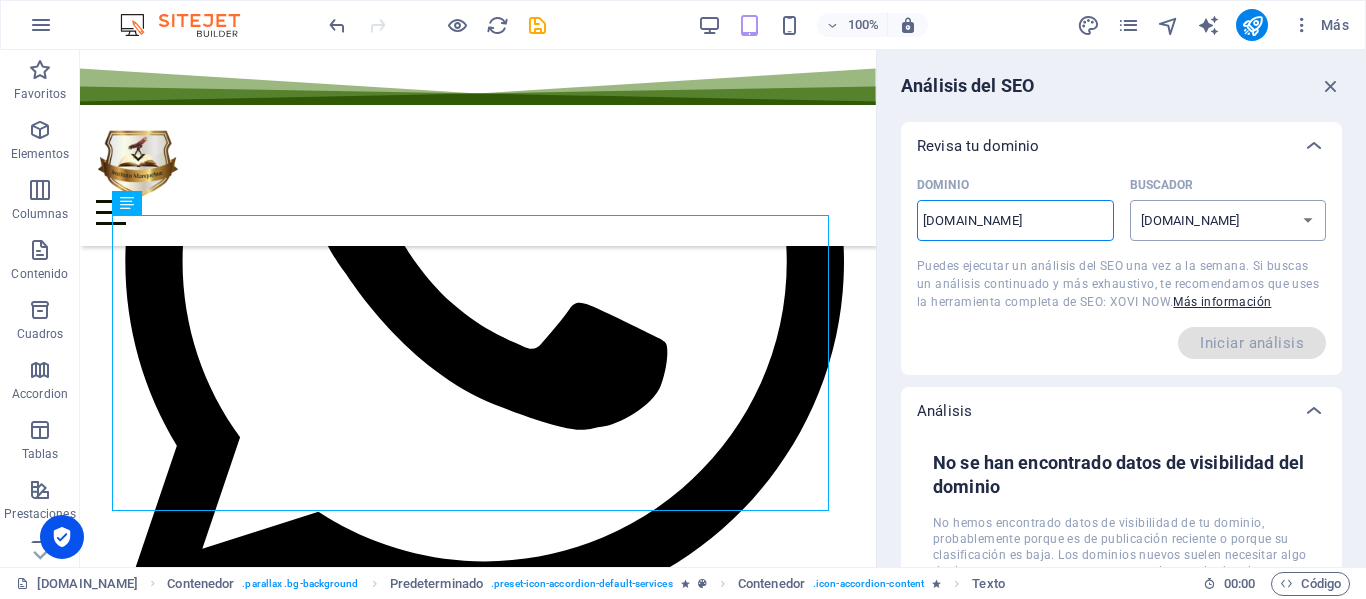 click on "[DOMAIN_NAME] [DOMAIN_NAME] [DOMAIN_NAME] [DOMAIN_NAME] [DOMAIN_NAME] [DOMAIN_NAME] [DOMAIN_NAME] [DOMAIN_NAME] [DOMAIN_NAME] [PERSON_NAME][DOMAIN_NAME]" at bounding box center [1228, 220] 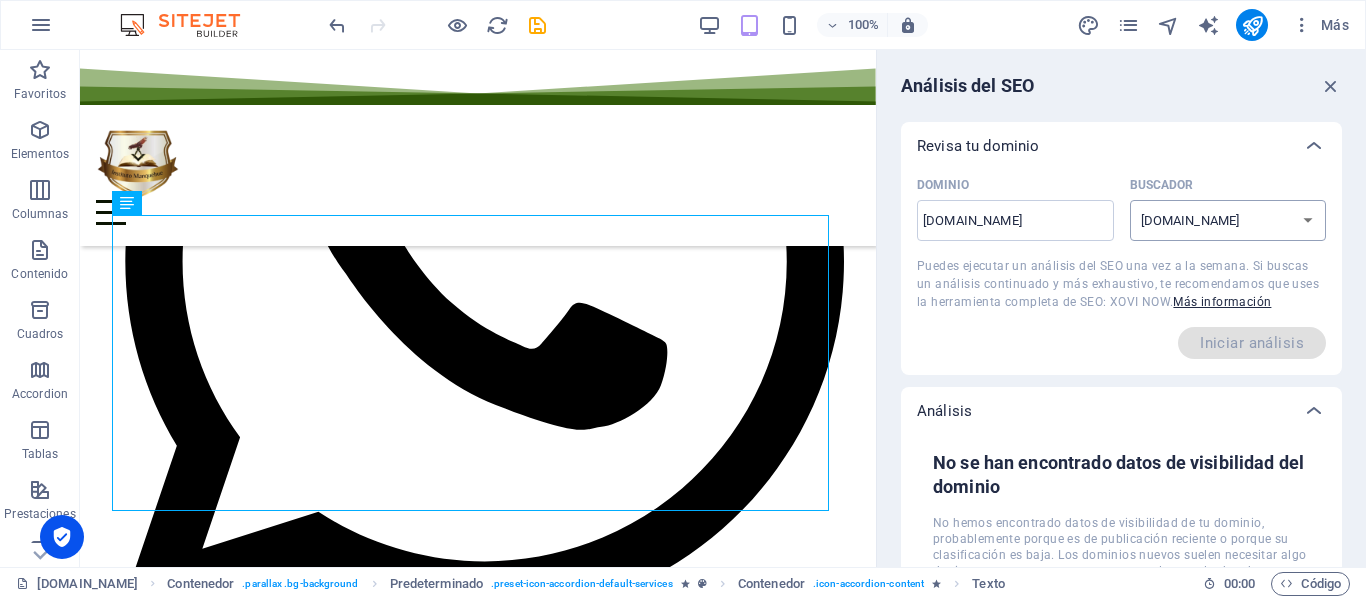 click on "[DOMAIN_NAME] [DOMAIN_NAME] [DOMAIN_NAME] [DOMAIN_NAME] [DOMAIN_NAME] [DOMAIN_NAME] [DOMAIN_NAME] [DOMAIN_NAME] [DOMAIN_NAME] [PERSON_NAME][DOMAIN_NAME]" at bounding box center (1228, 220) 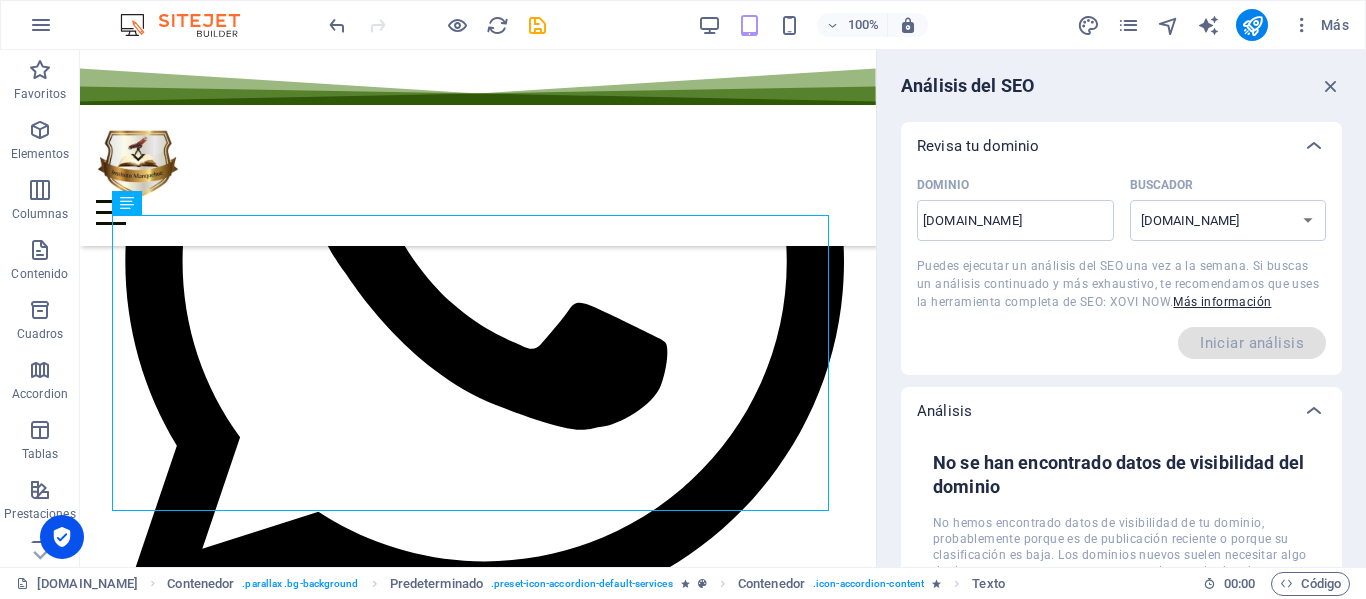 click on "Análisis" at bounding box center (1103, 146) 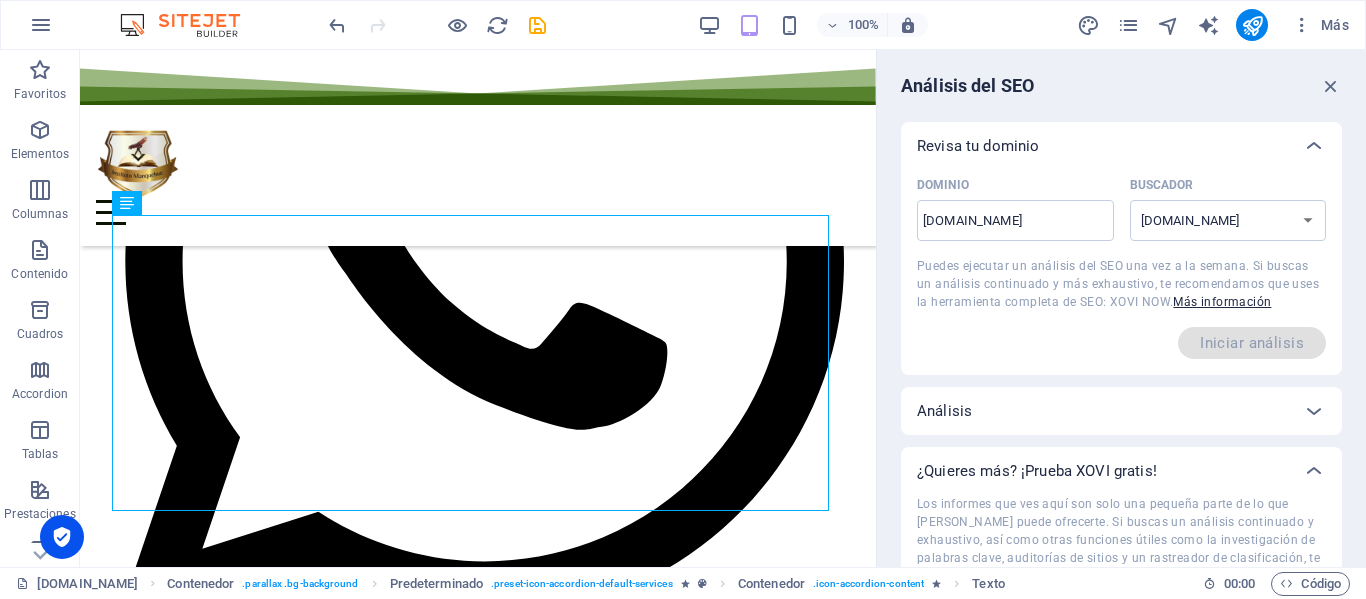 click on "Iniciar análisis" at bounding box center [1121, 343] 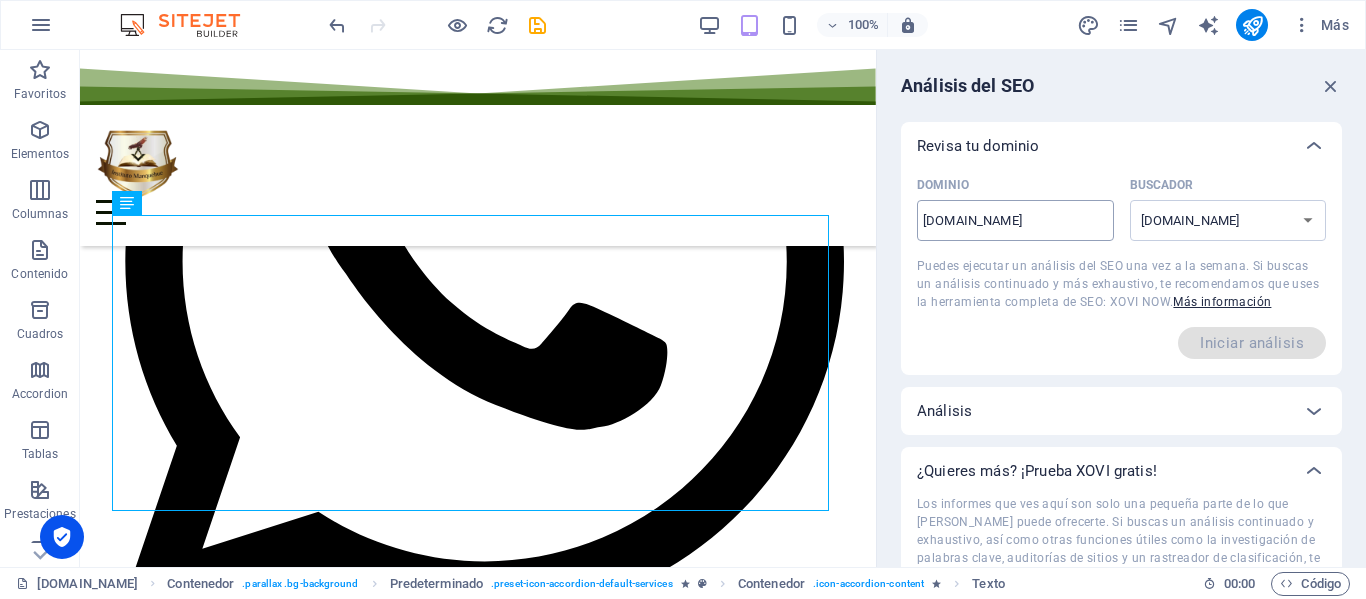 click on "[DOMAIN_NAME]" at bounding box center (1015, 221) 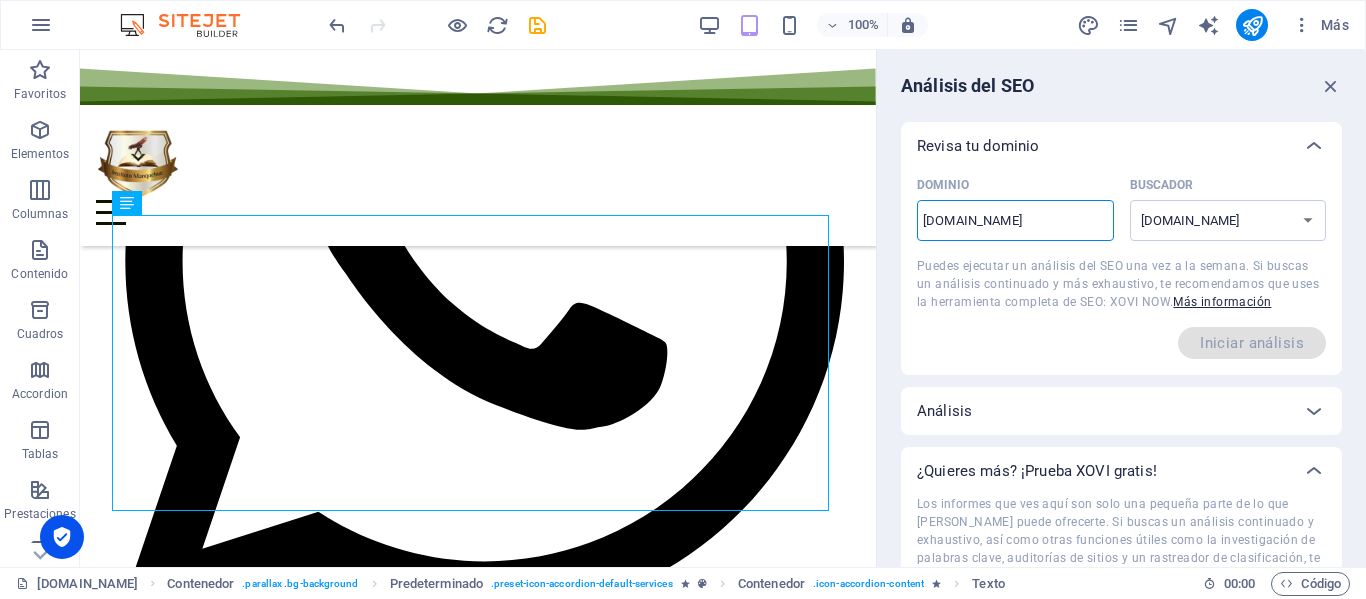 click on "[DOMAIN_NAME]" at bounding box center (1015, 221) 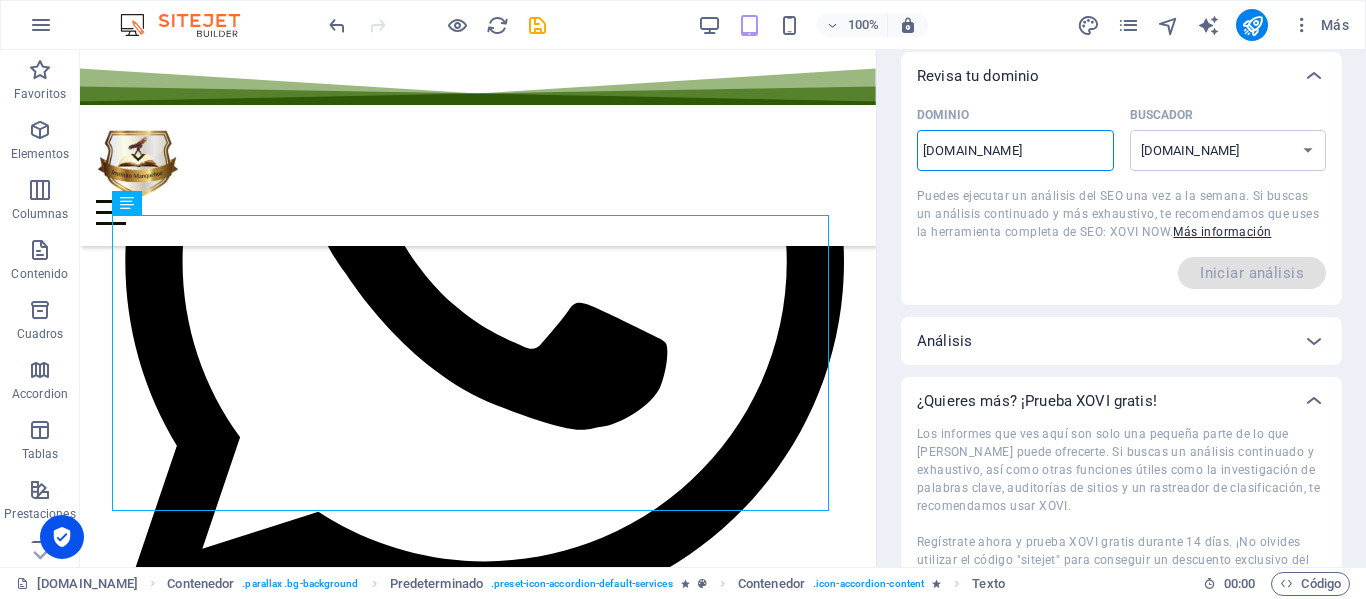 scroll, scrollTop: 100, scrollLeft: 0, axis: vertical 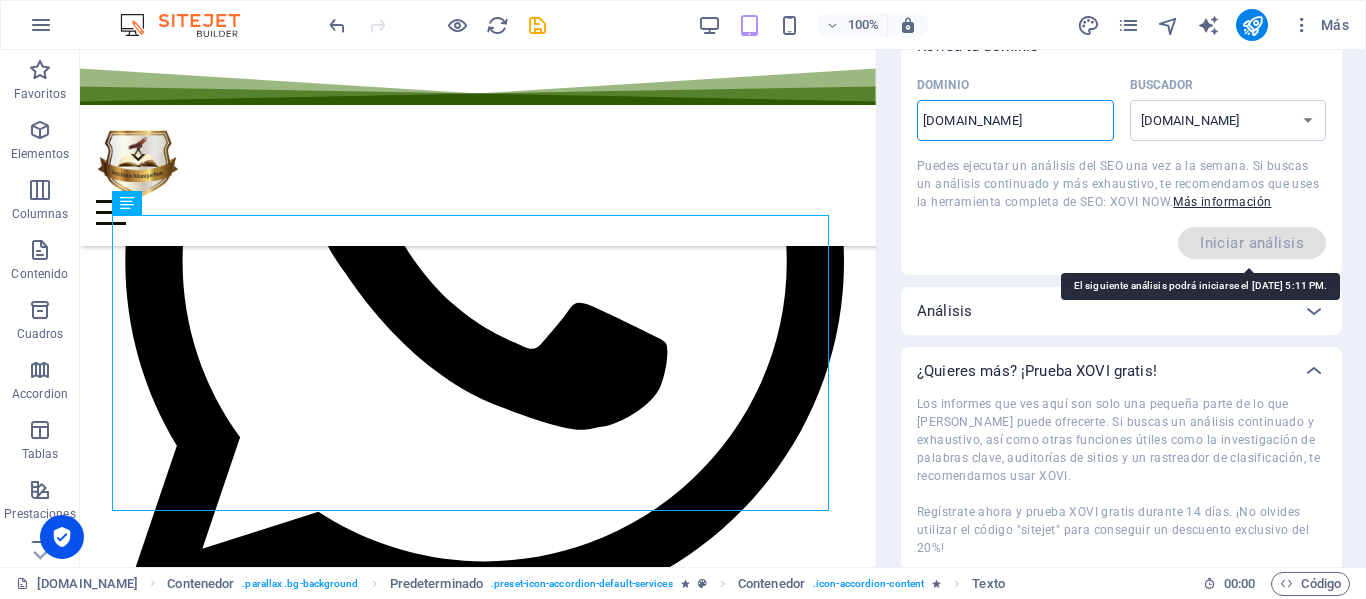 click on "Iniciar análisis" at bounding box center (1252, 243) 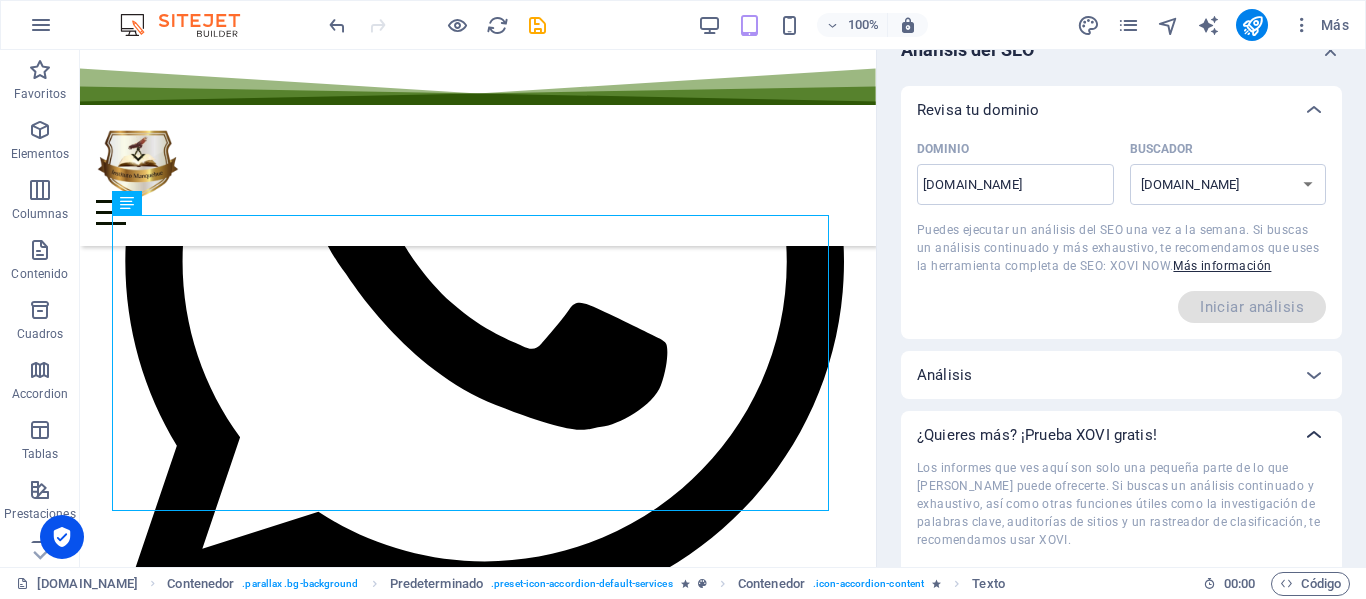 scroll, scrollTop: 100, scrollLeft: 0, axis: vertical 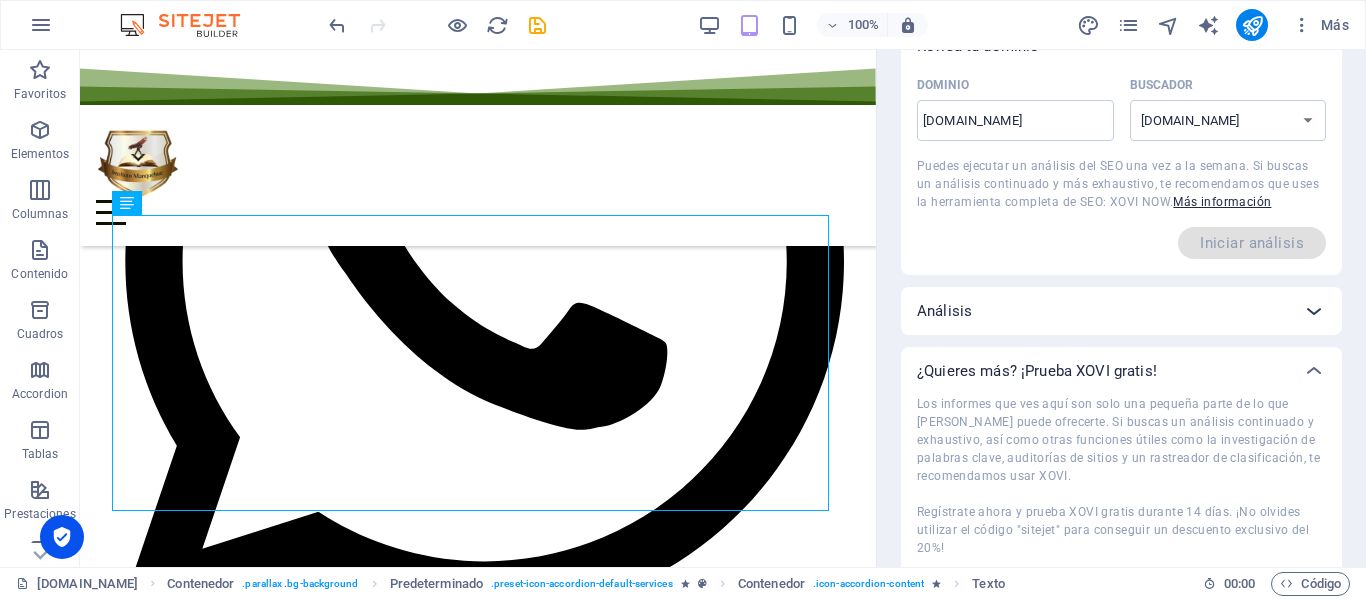 click at bounding box center (1314, 46) 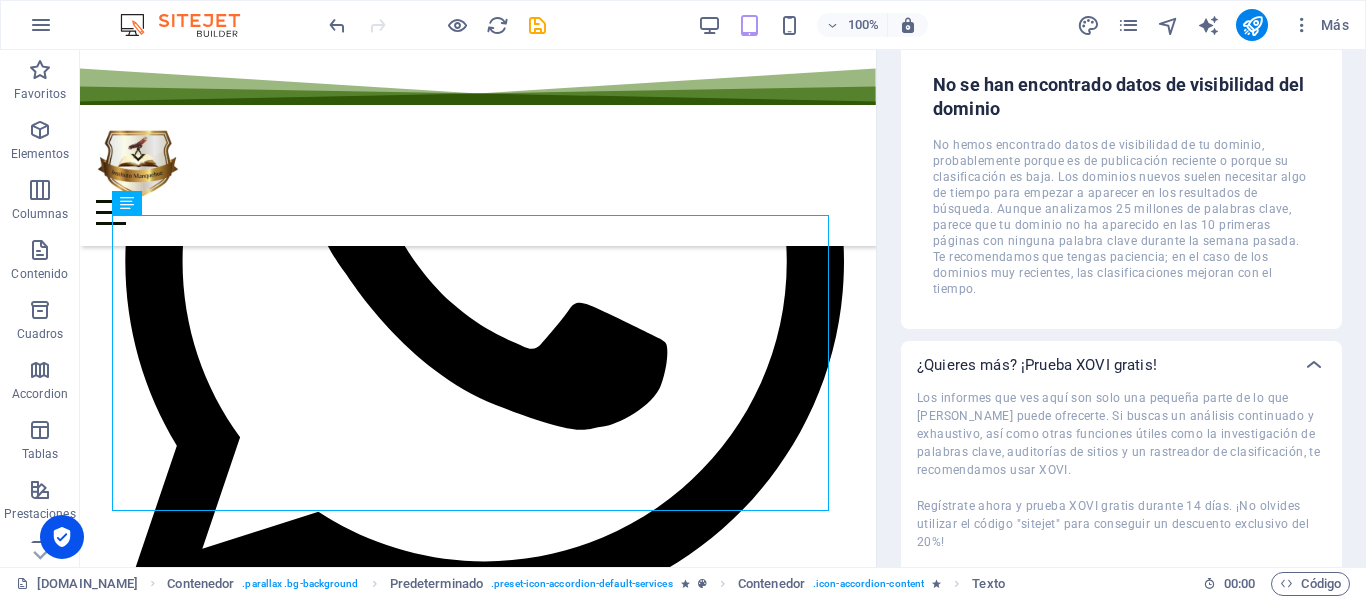 scroll, scrollTop: 410, scrollLeft: 0, axis: vertical 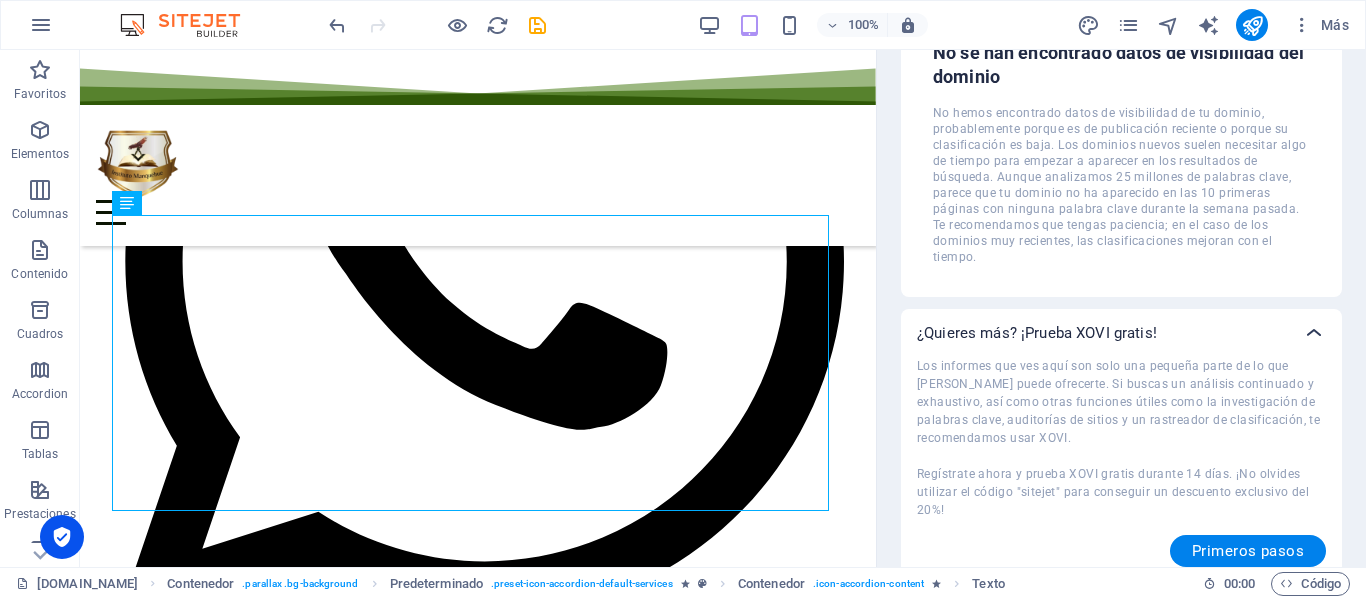 click at bounding box center (1314, -264) 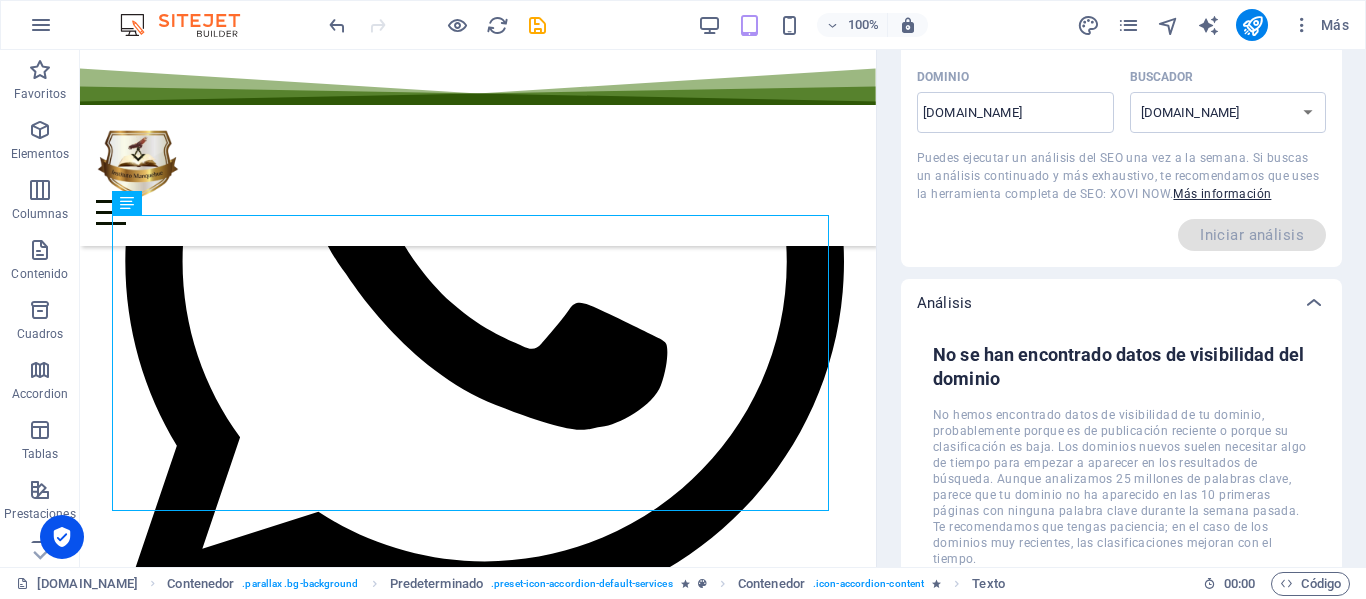 scroll, scrollTop: 0, scrollLeft: 0, axis: both 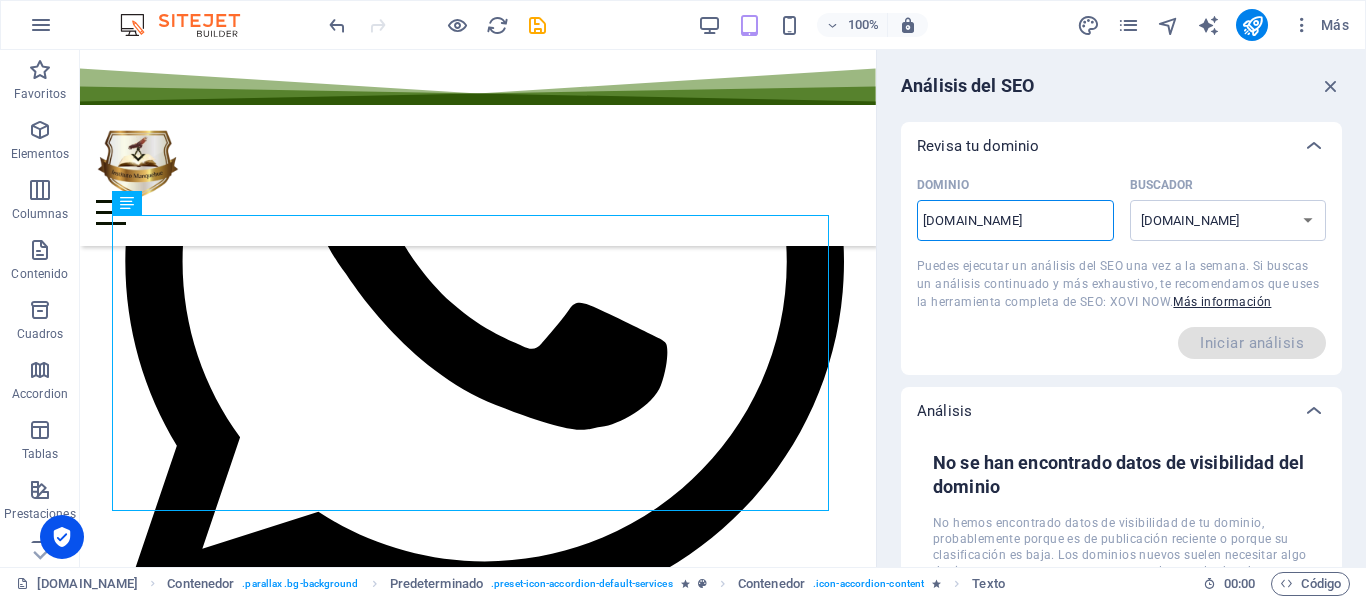 click on "[DOMAIN_NAME]" at bounding box center (1015, 221) 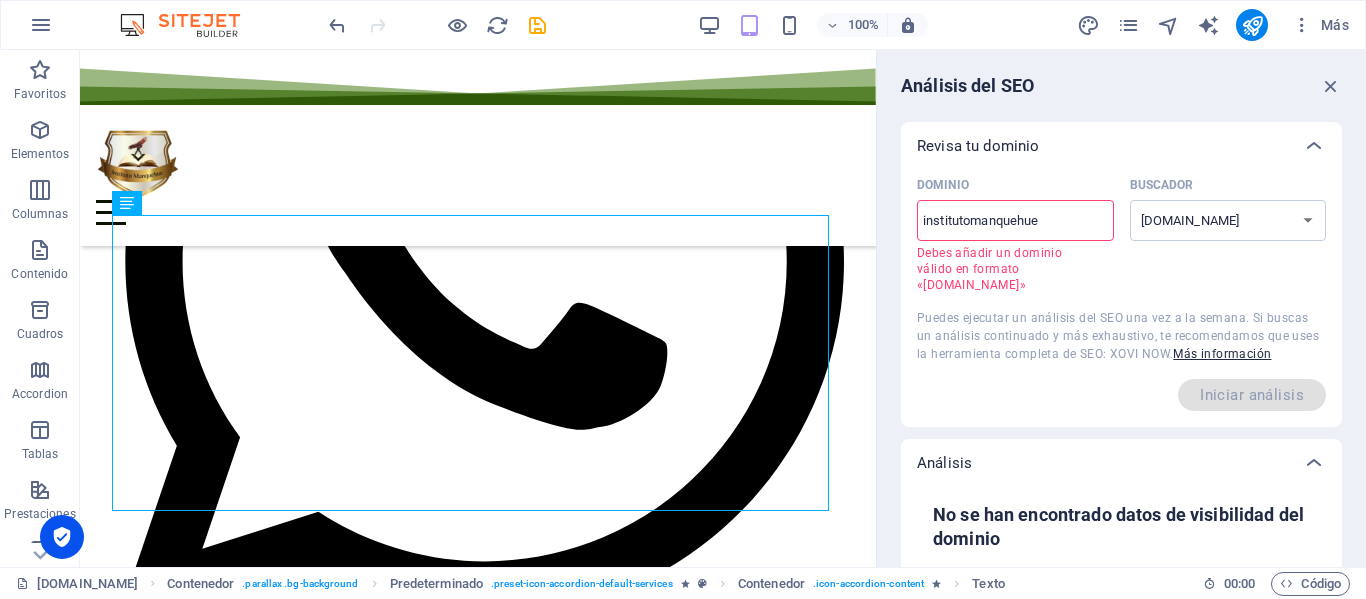 type on "[DOMAIN_NAME]" 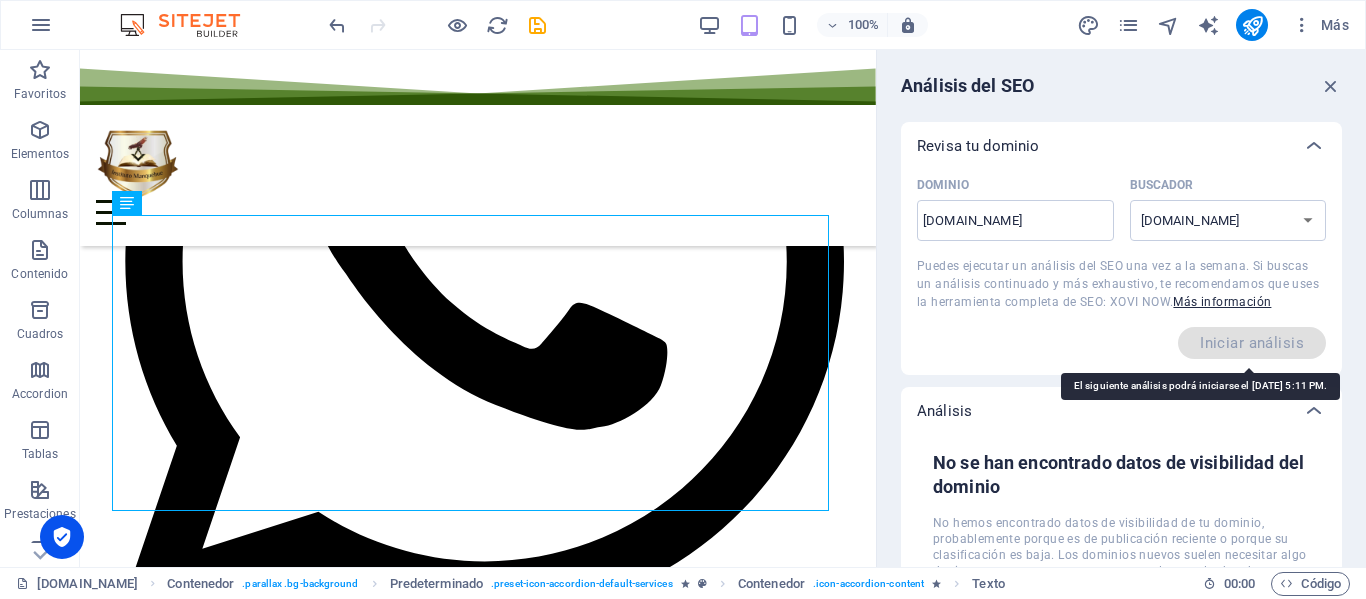 click on "Iniciar análisis" at bounding box center [1252, 343] 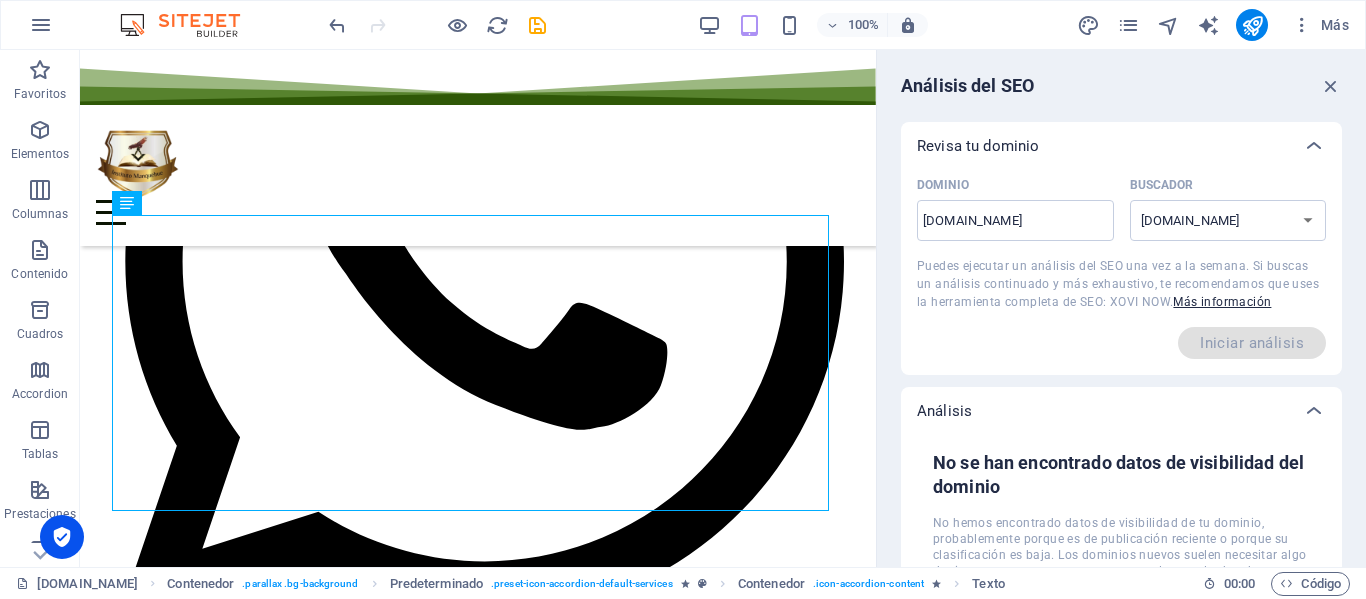 click on "Buscador" at bounding box center [1224, 185] 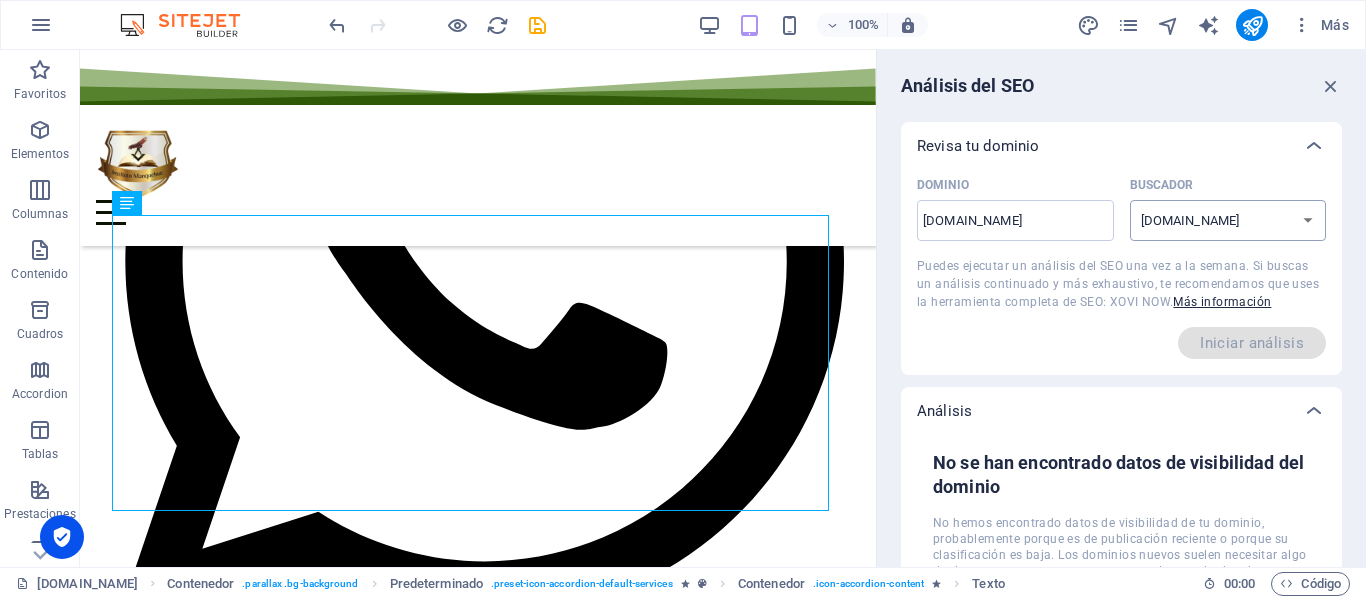 click on "[DOMAIN_NAME] [DOMAIN_NAME] [DOMAIN_NAME] [DOMAIN_NAME] [DOMAIN_NAME] [DOMAIN_NAME] [DOMAIN_NAME] [DOMAIN_NAME] [DOMAIN_NAME] [PERSON_NAME][DOMAIN_NAME]" at bounding box center [1228, 220] 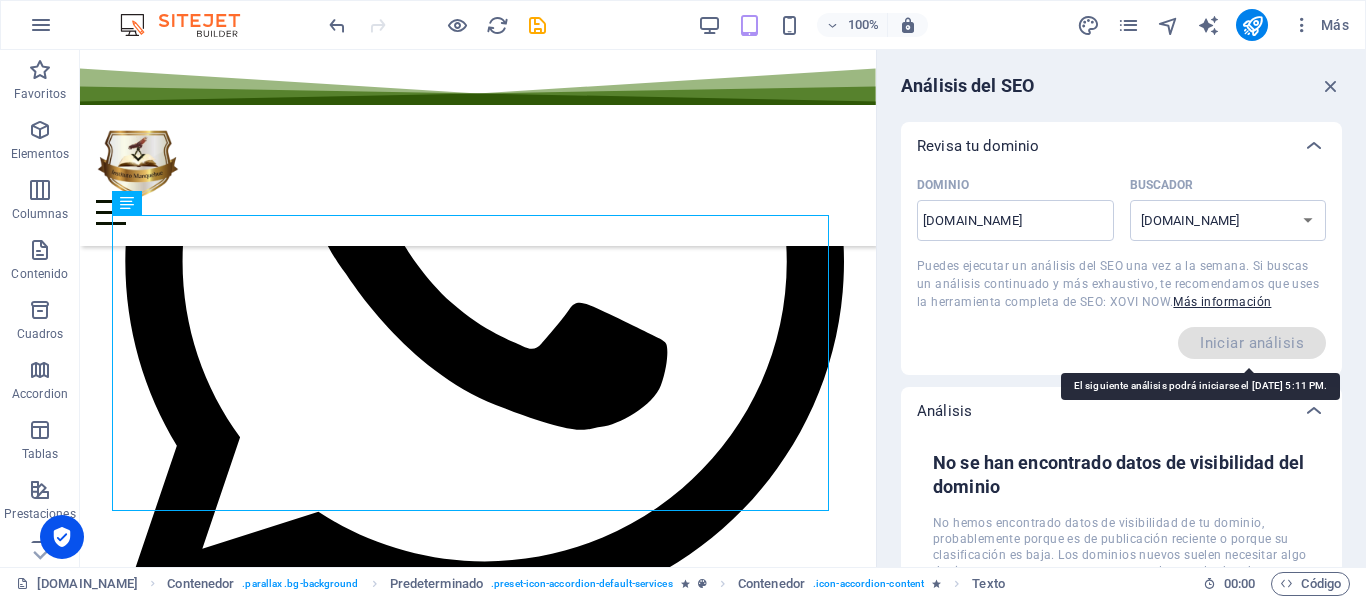 click on "Iniciar análisis" at bounding box center [1252, 343] 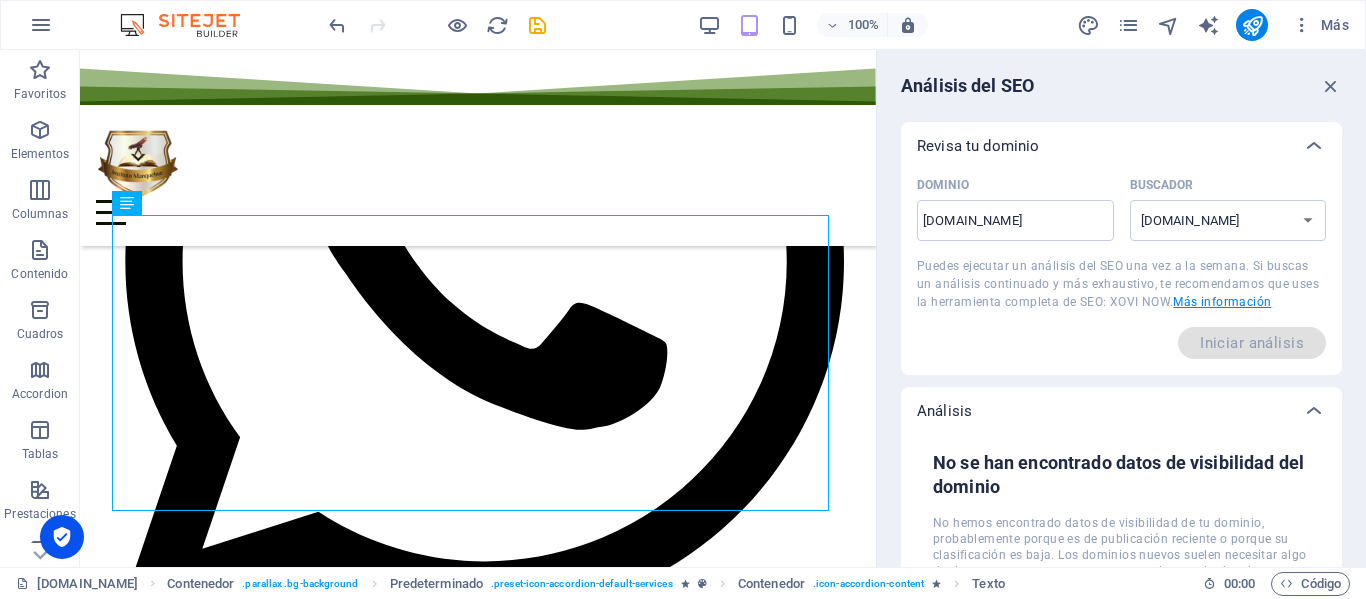 click on "Más información" at bounding box center [1222, 302] 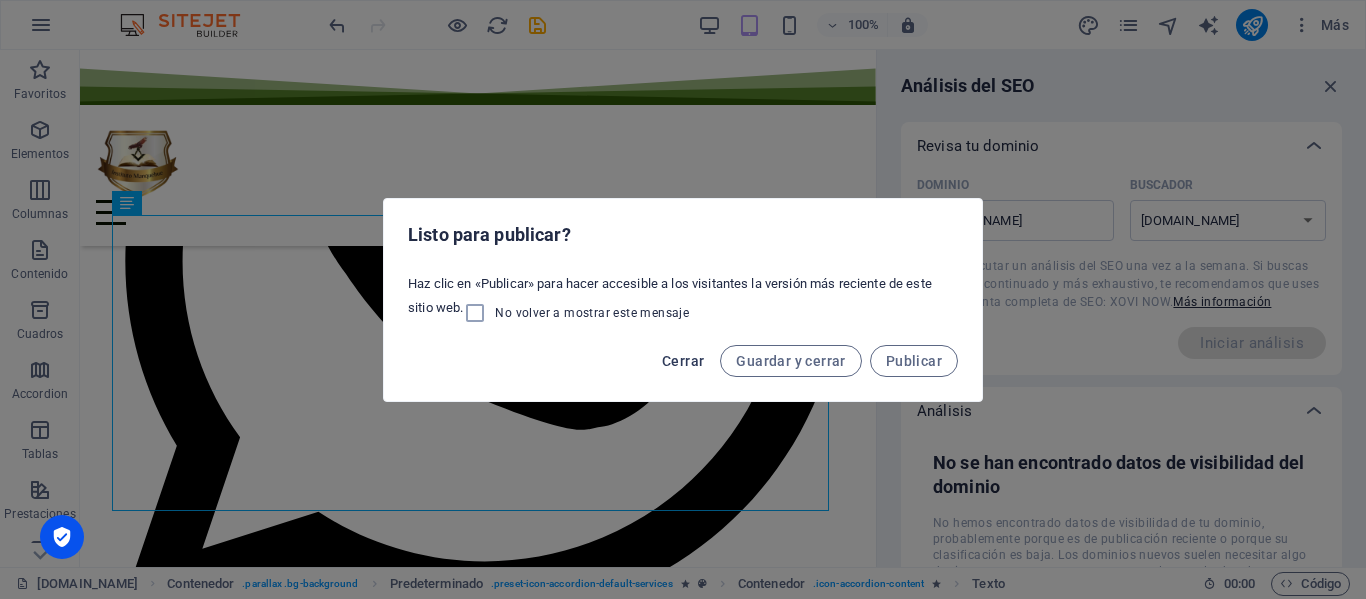 click on "Cerrar" at bounding box center (683, 361) 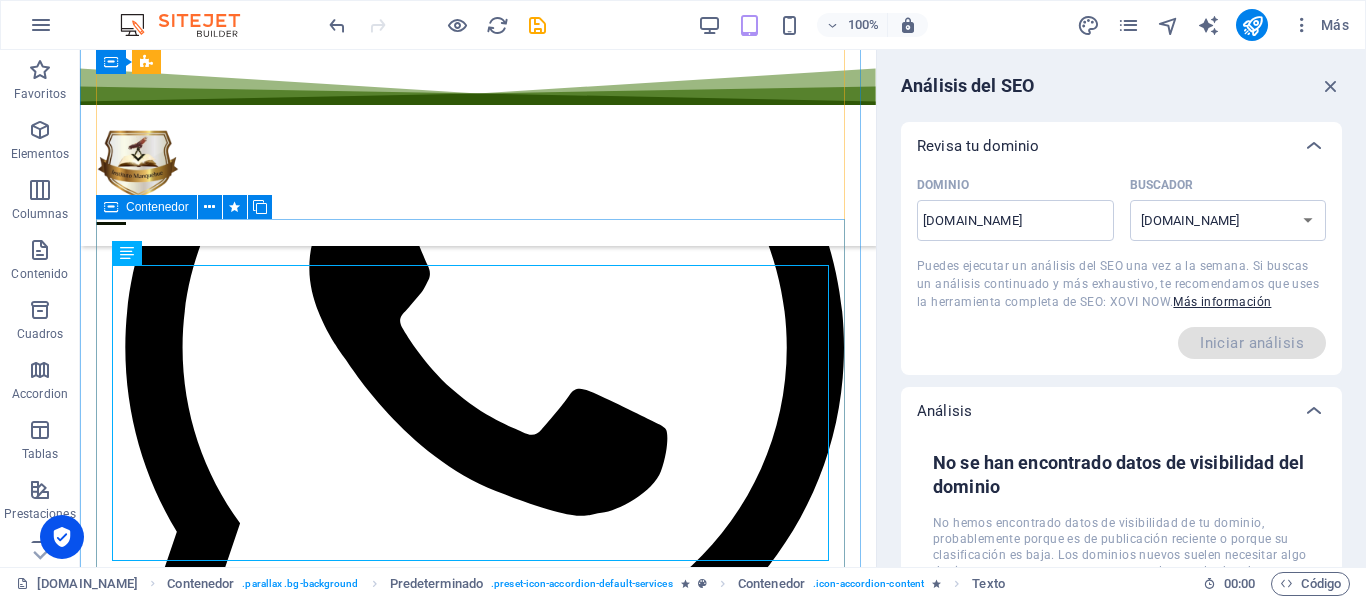 scroll, scrollTop: 742, scrollLeft: 0, axis: vertical 